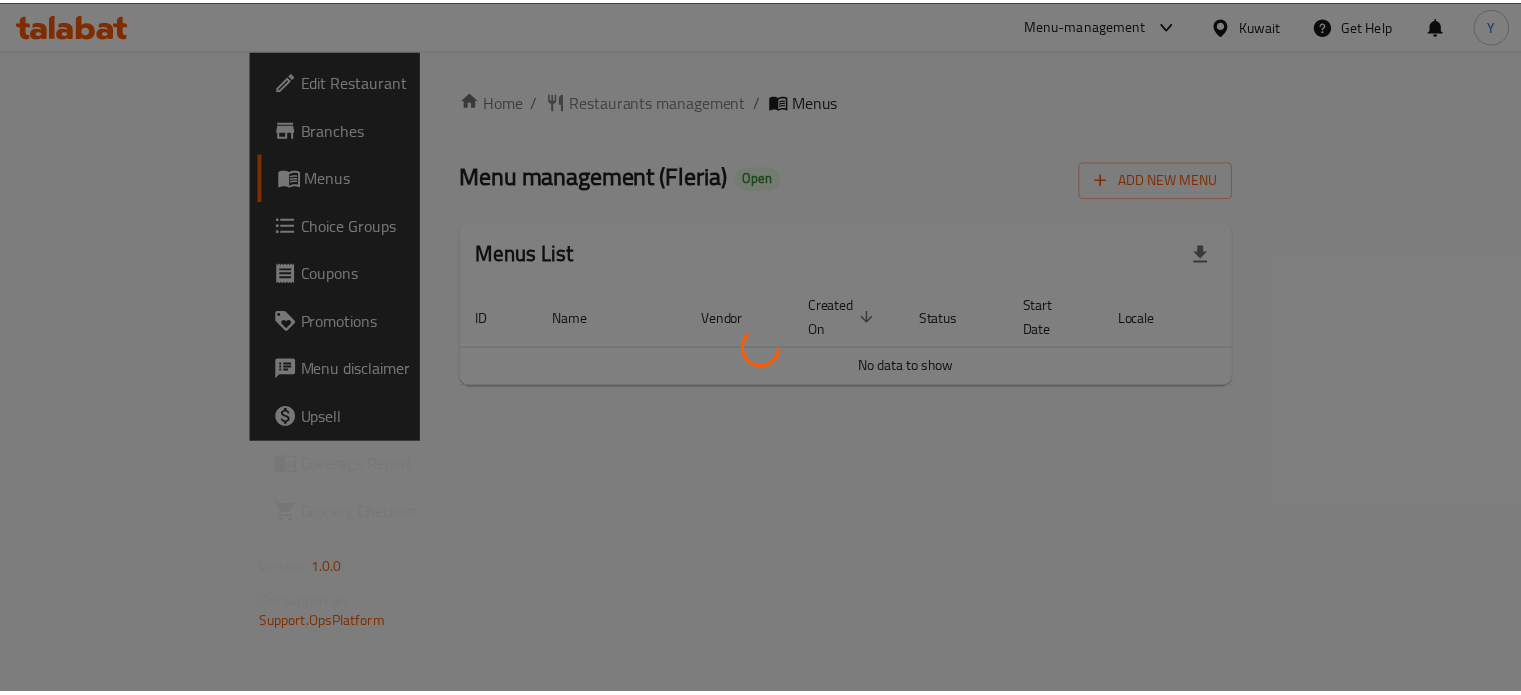 scroll, scrollTop: 0, scrollLeft: 0, axis: both 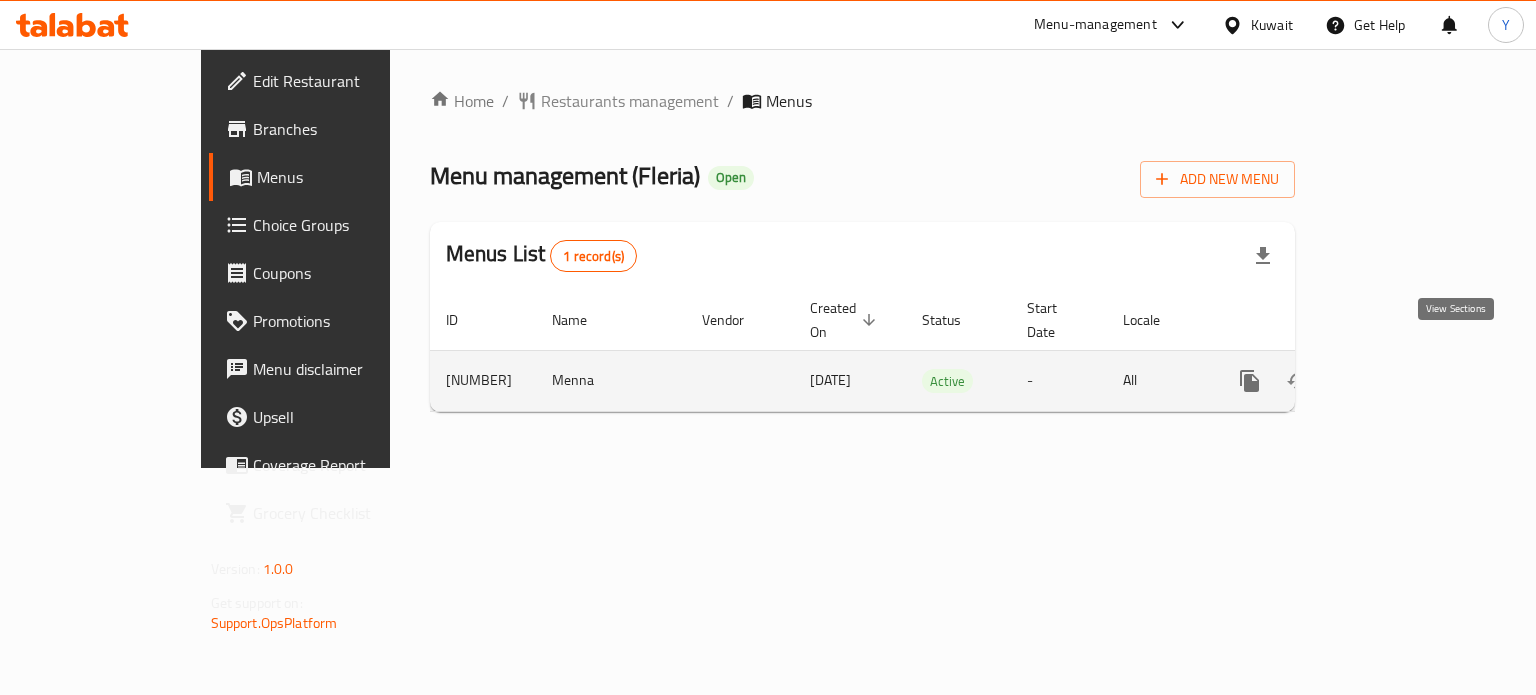 click 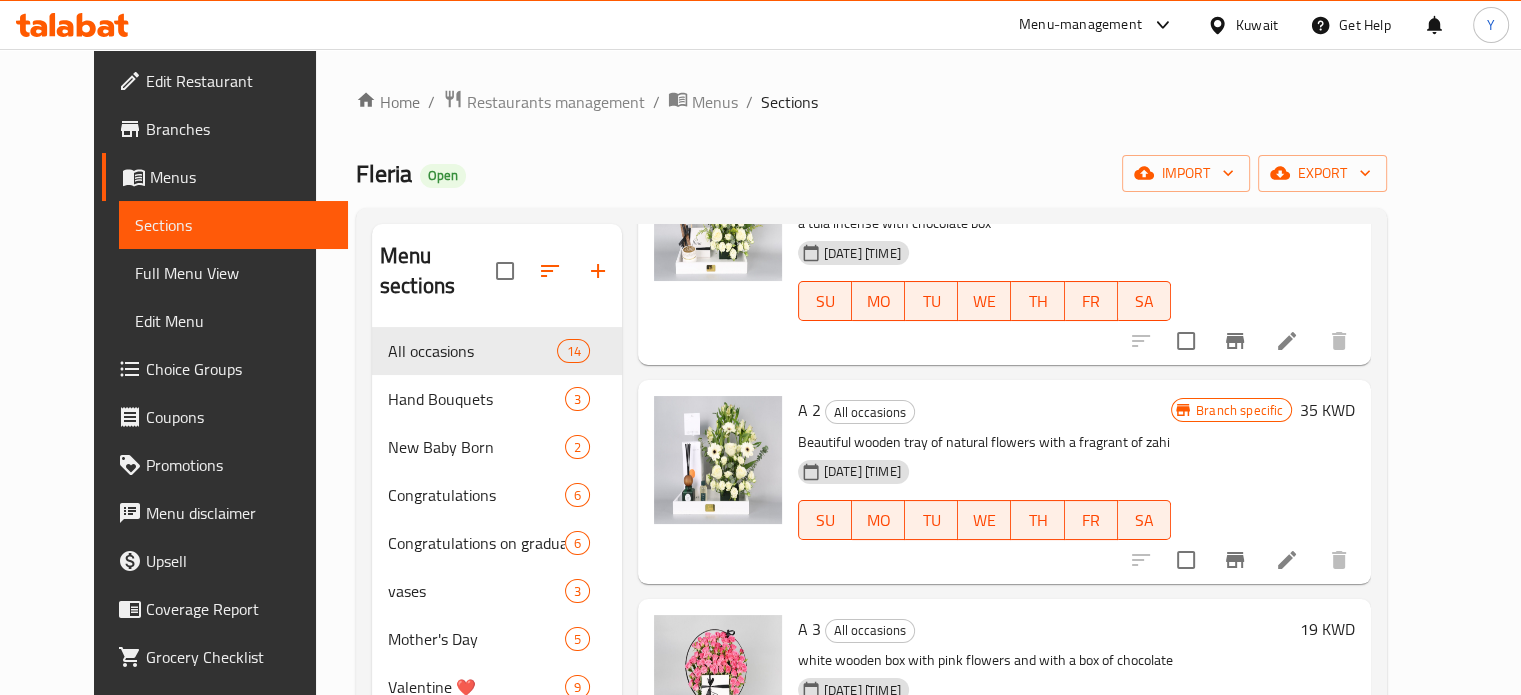 scroll, scrollTop: 0, scrollLeft: 0, axis: both 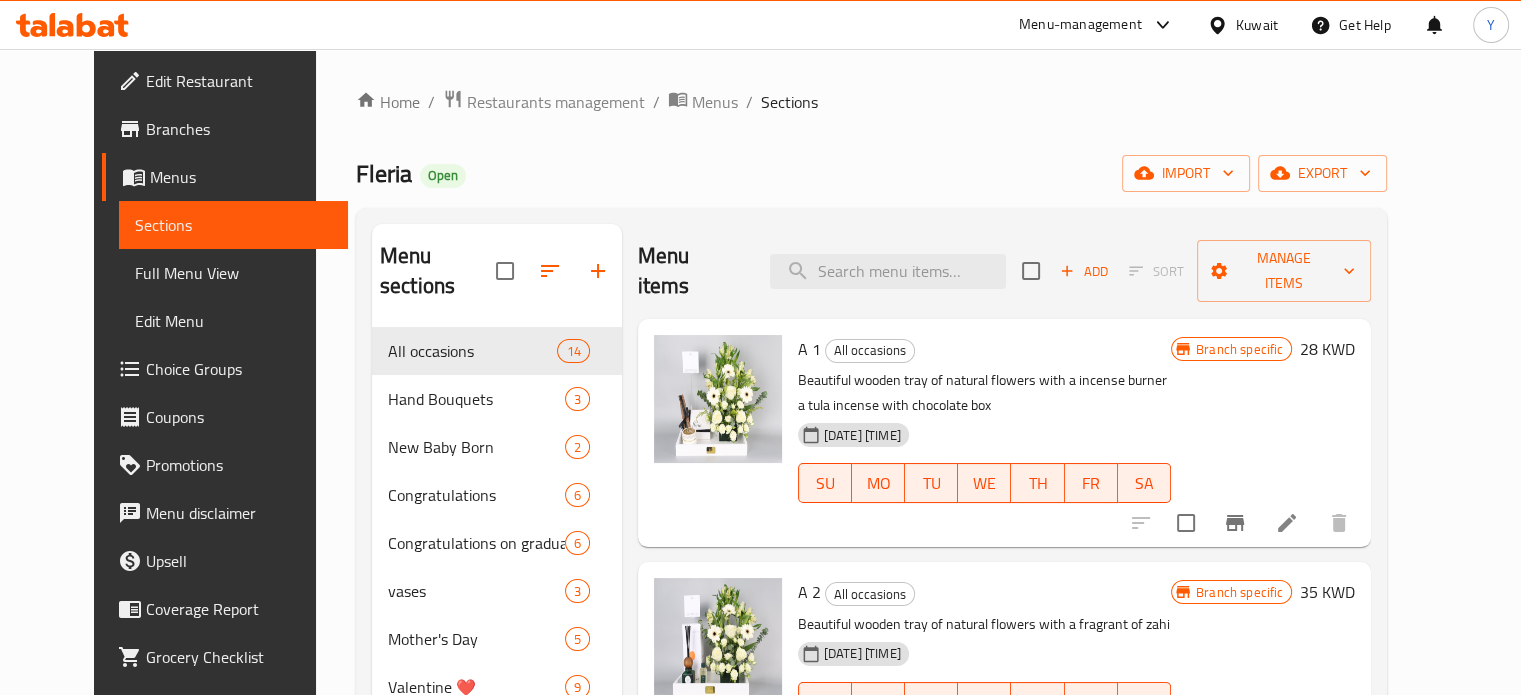 click on "Home / Restaurants management / Menus / Sections" at bounding box center [871, 102] 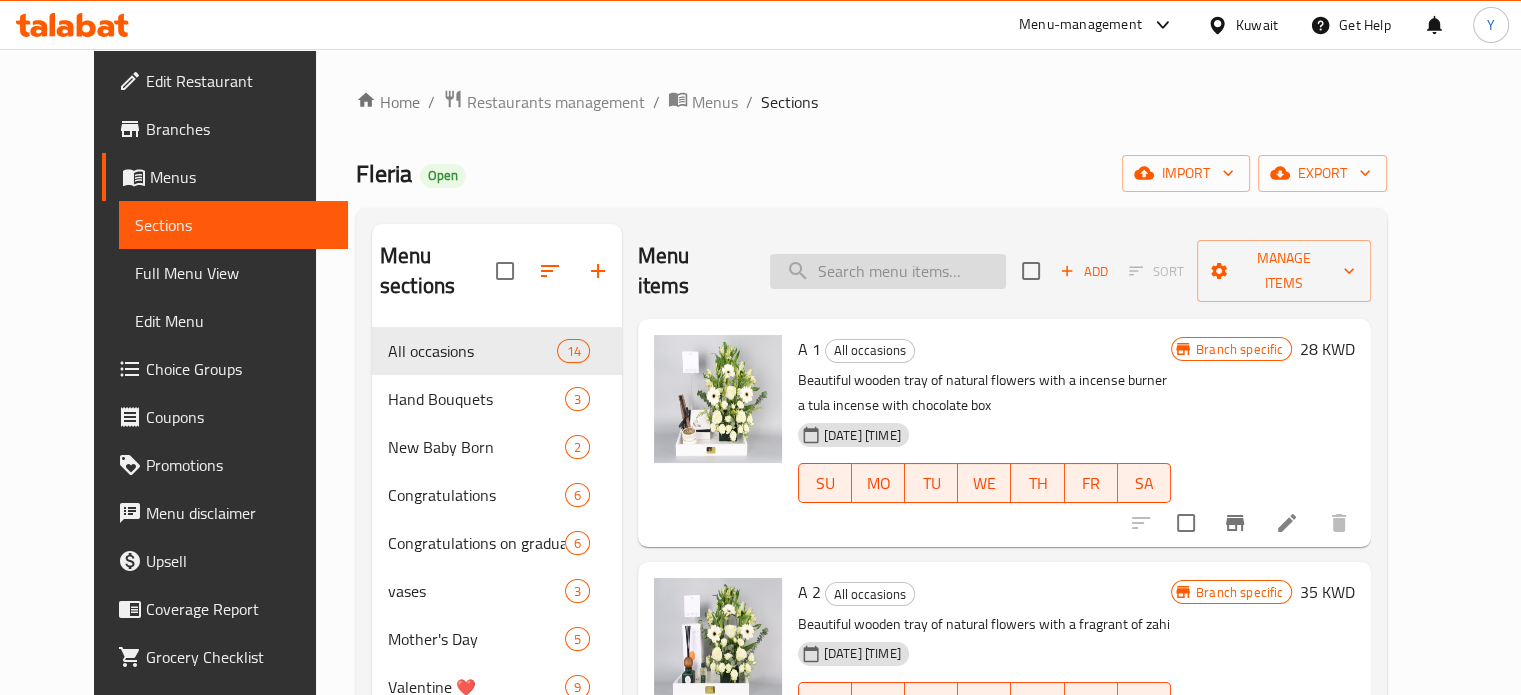 click at bounding box center (888, 271) 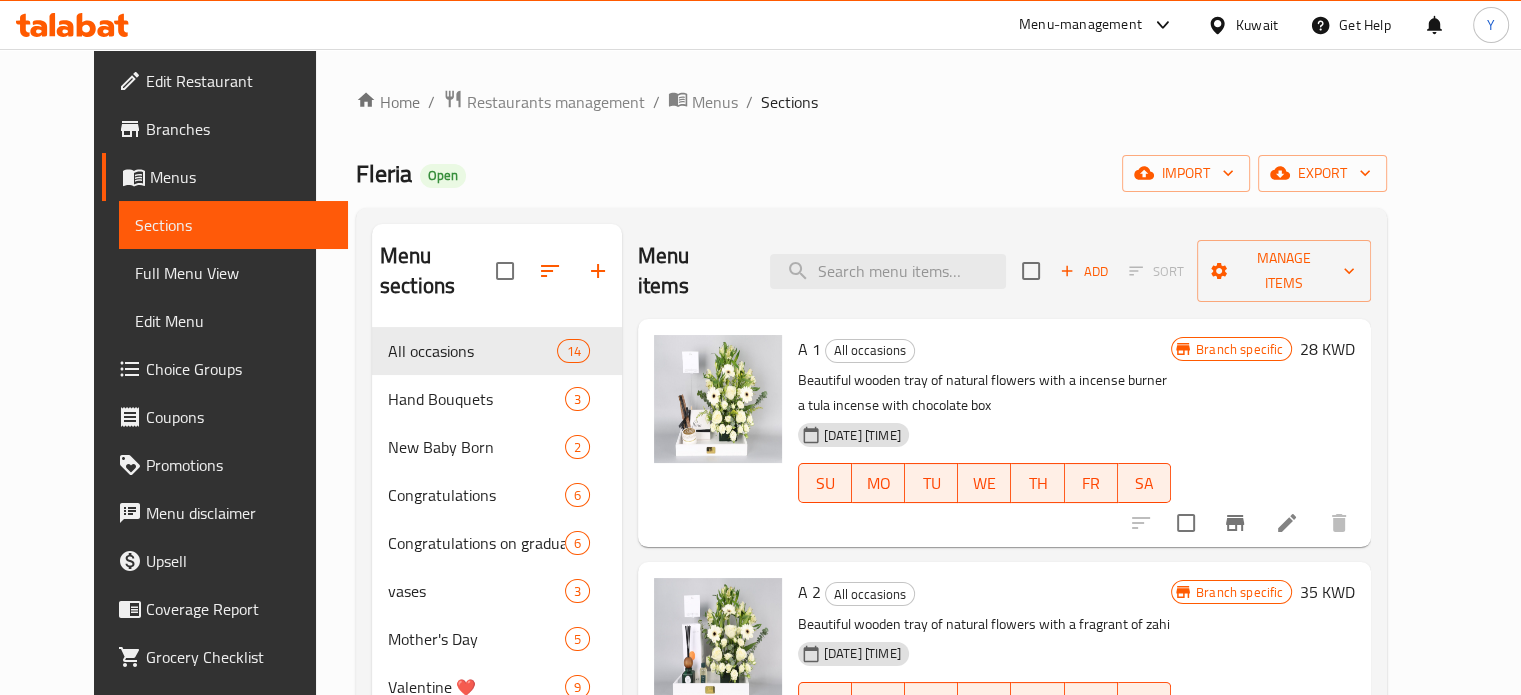 click on "Fleria Open import export" at bounding box center [871, 173] 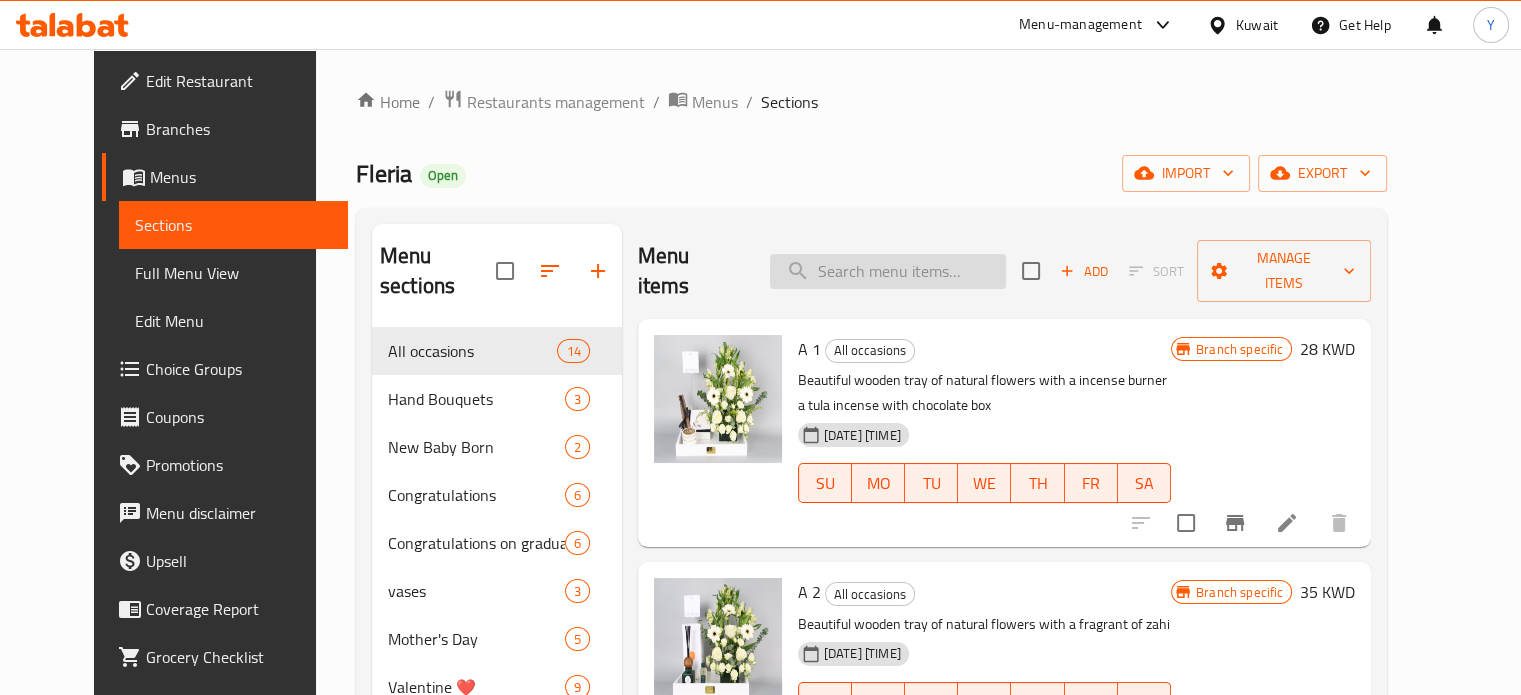 click at bounding box center (888, 271) 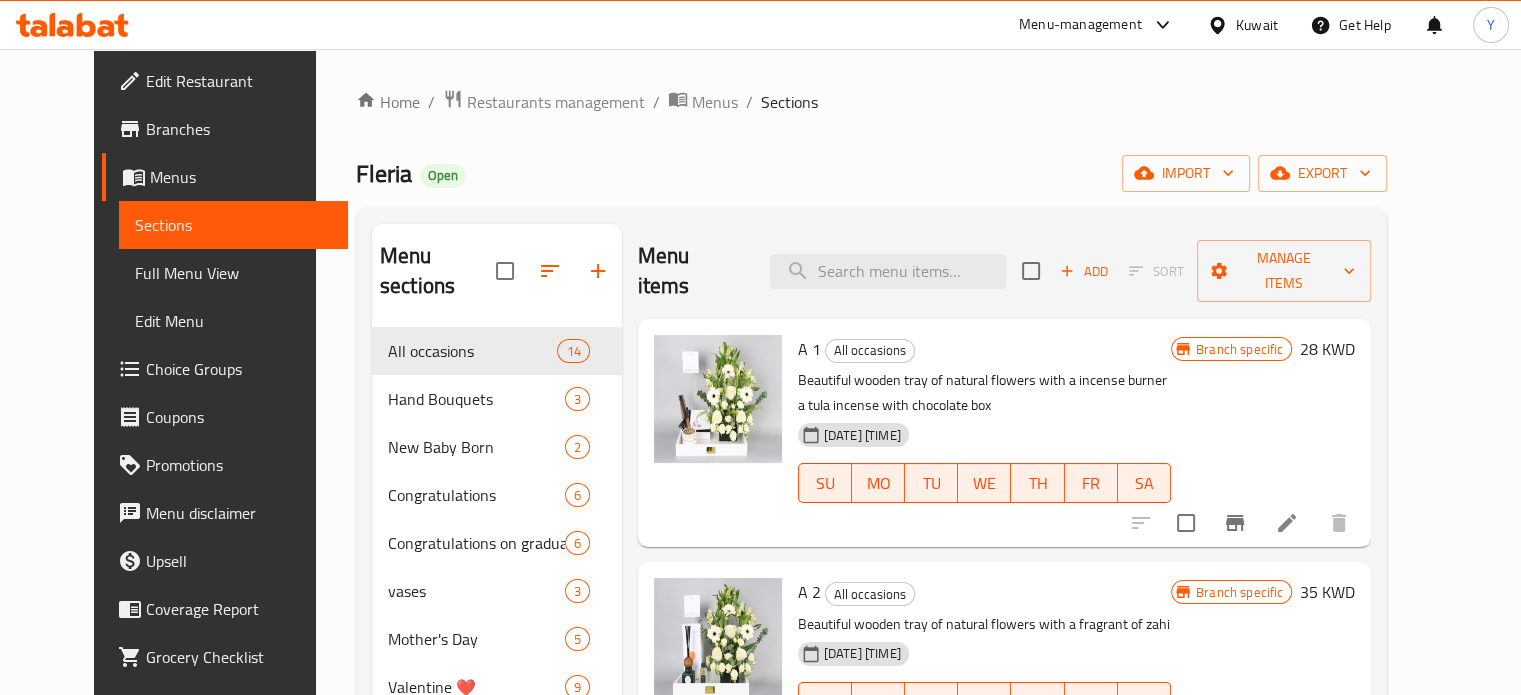 click on "Home / Restaurants management / Menus / Sections Fleria Open import export Menu sections All occasions 14 Hand Bouquets 3 New Baby Born 2 Congratulations 6 Congratulations on graduation 6 vases 3 Mother's Day 5 Valentine ❤️ 9 Menu items Add Sort Manage items A 1   All occasions Beautiful wooden tray of natural flowers with a incense burner a tula incense with chocolate box 06-02-2025 03:54 PM SU MO TU WE TH FR SA Branch specific 28   KWD A 2   All occasions Beautiful wooden tray of natural flowers with a fragrant of zahi 06-02-2025 03:54 PM SU MO TU WE TH FR SA Branch specific 35   KWD A 3   All occasions white wooden box with pink flowers and with a box of chocolate 06-02-2025 03:54 PM SU MO TU WE TH FR SA 19   KWD A 4   All occasions Black wooden box with red flowers and with a box of chocolate 06-02-2025 03:54 PM SU MO TU WE TH FR SA 19   KWD A 5   All occasions Black wooden box with white flowers and with a box of chocolate 06-02-2025 03:54 PM SU MO TU WE TH FR SA 19   KWD A 6   All occasions SU MO TU" at bounding box center (871, 512) 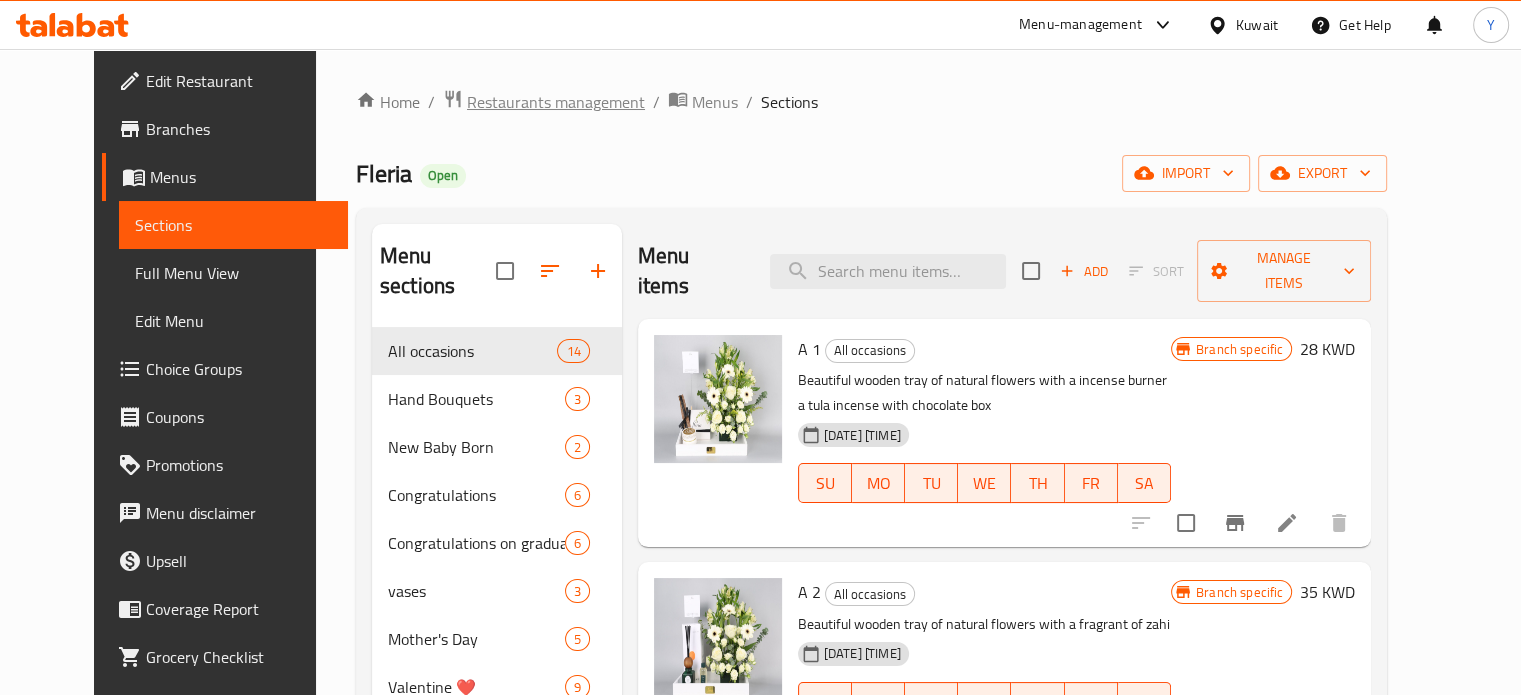 click on "Restaurants management" at bounding box center [556, 102] 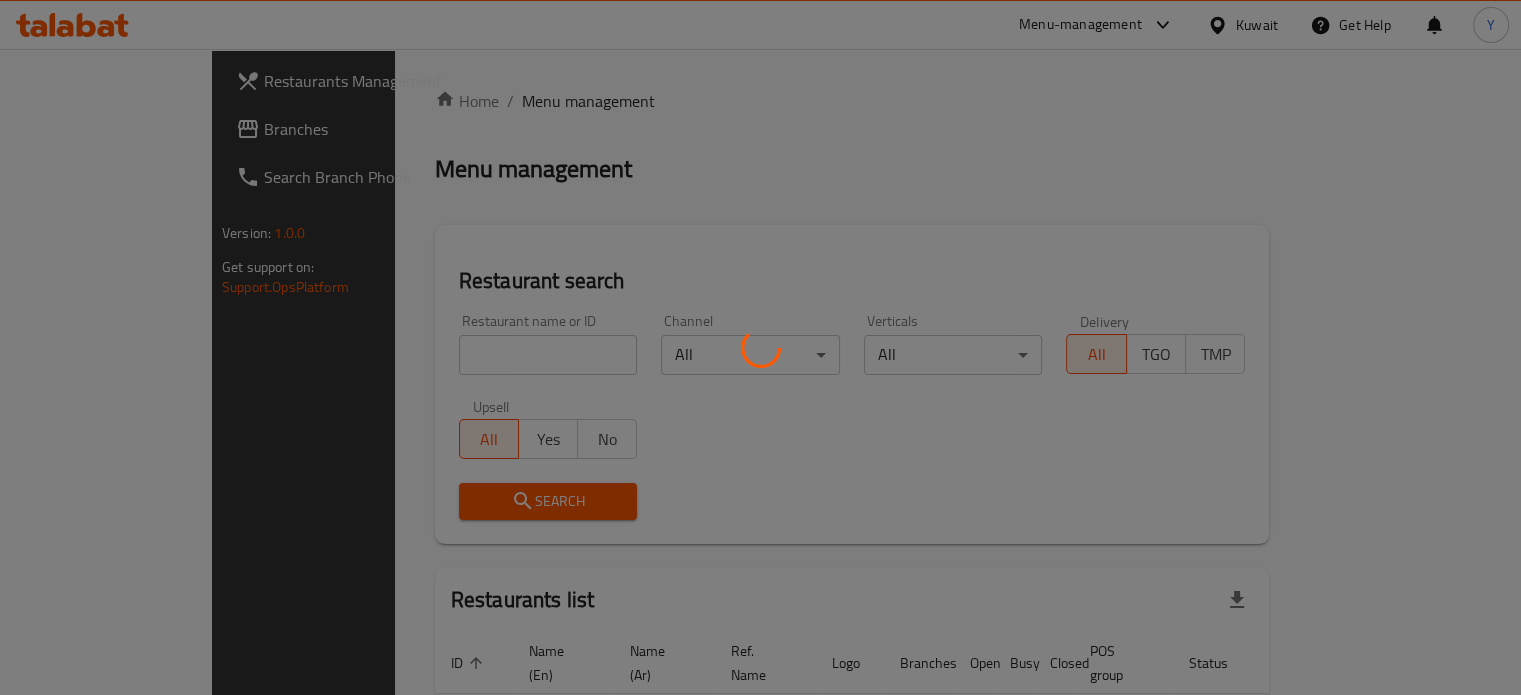 click at bounding box center (760, 347) 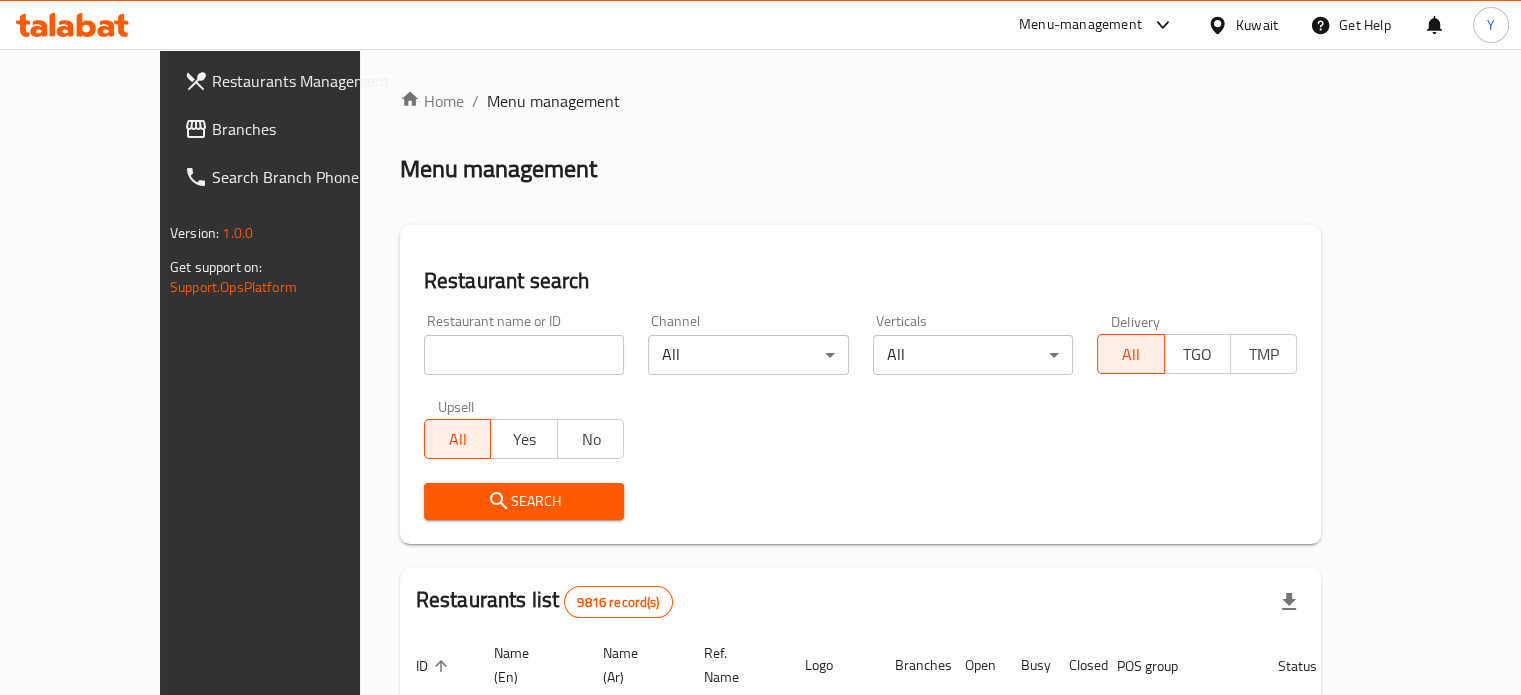 click at bounding box center [524, 355] 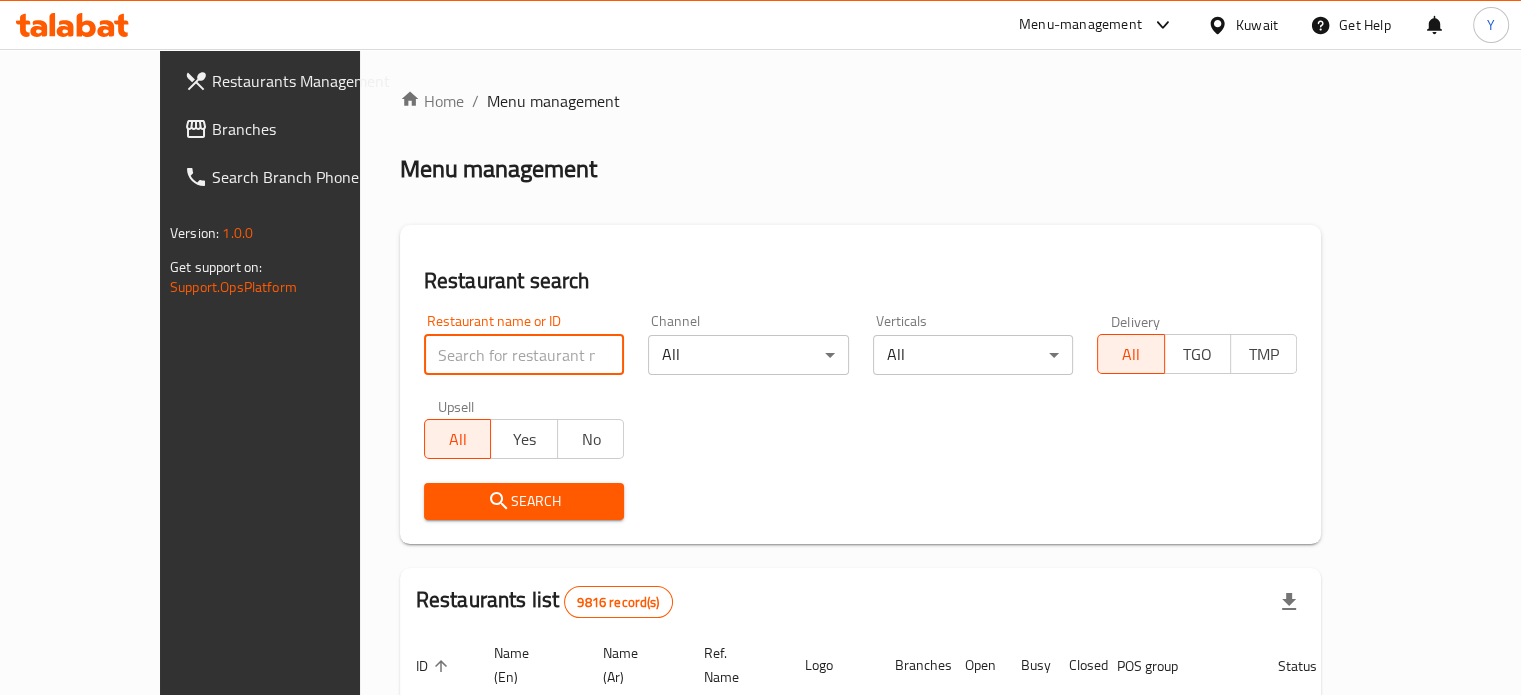 click at bounding box center [524, 355] 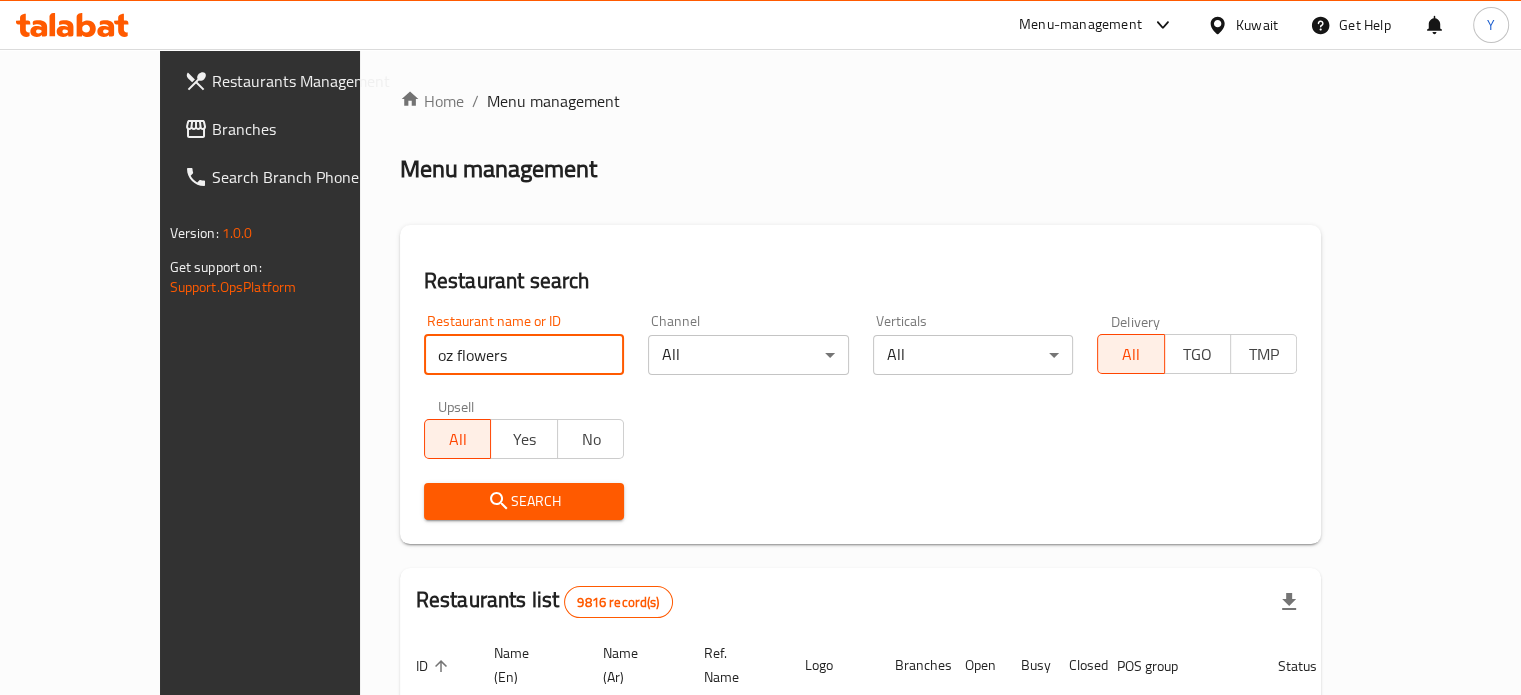 type on "oz flowers" 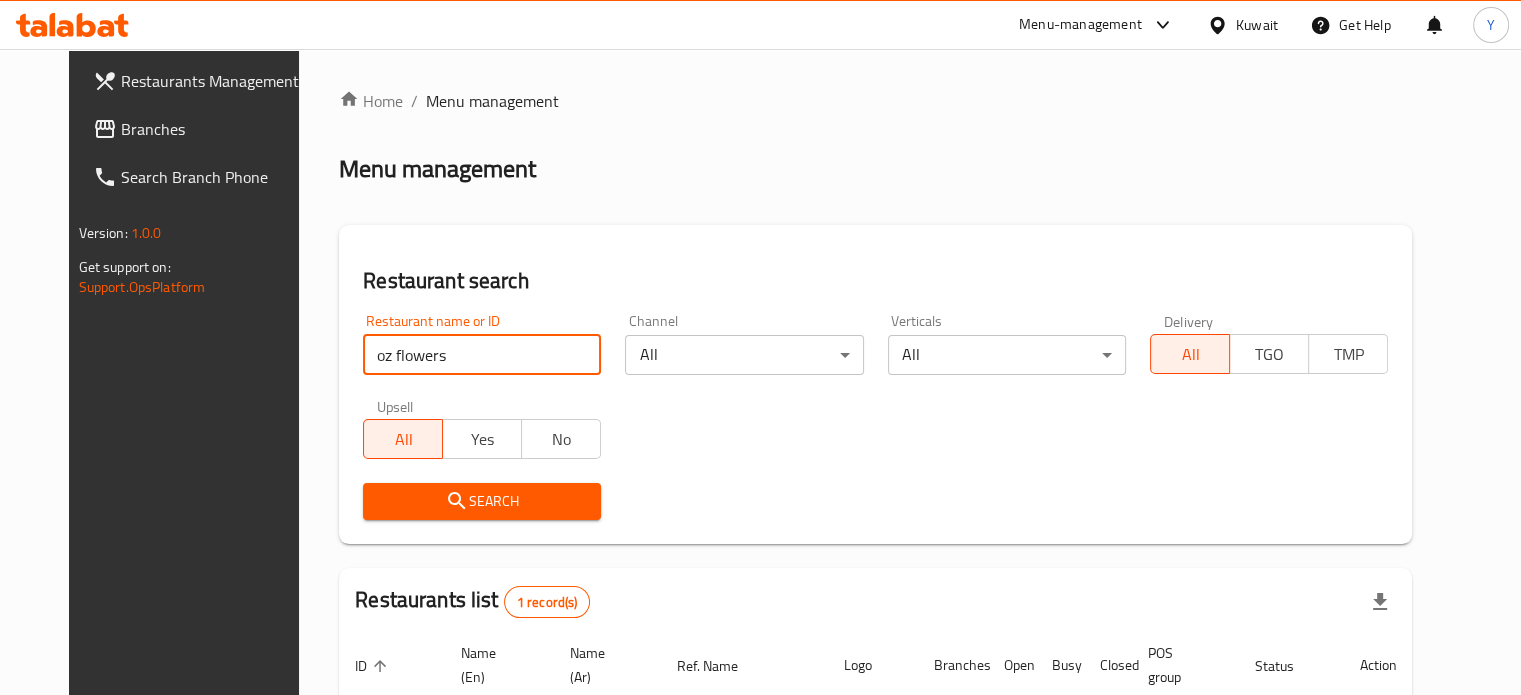 scroll, scrollTop: 180, scrollLeft: 0, axis: vertical 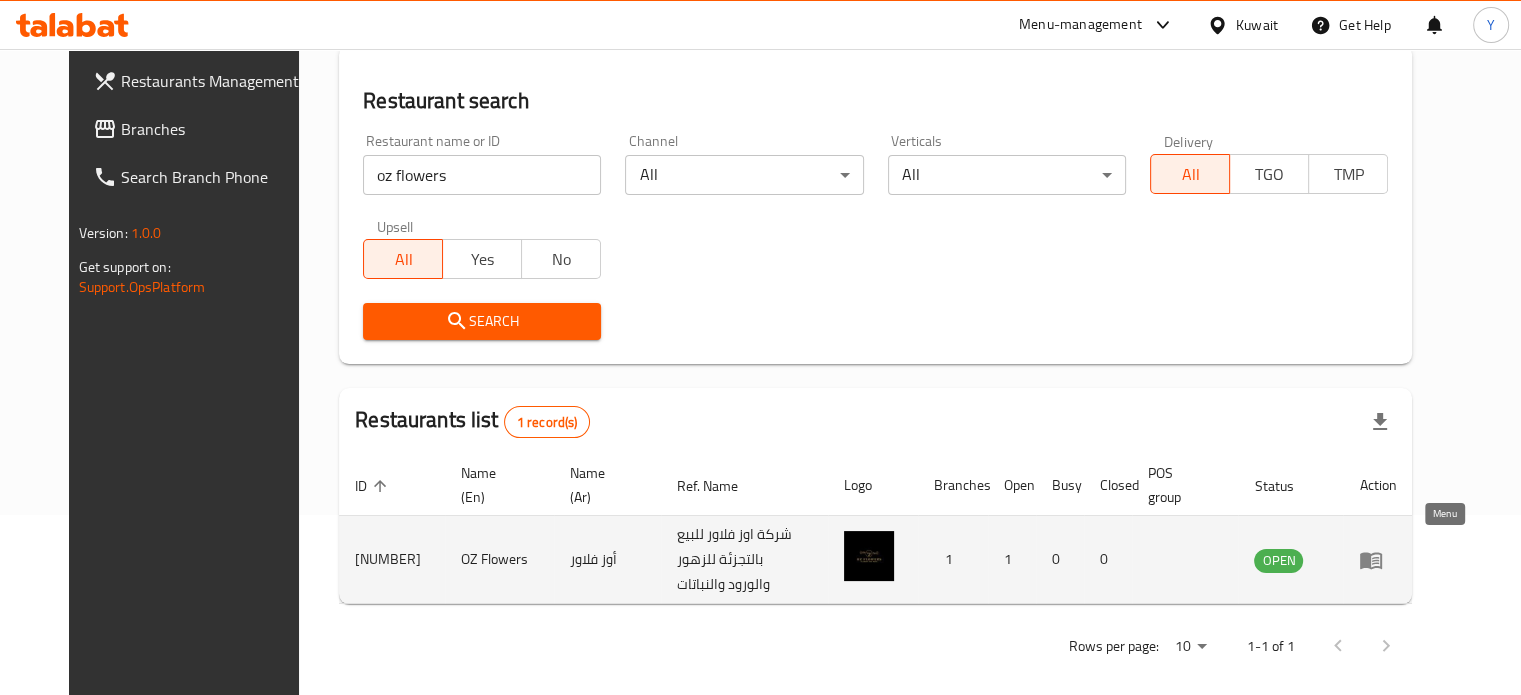 click 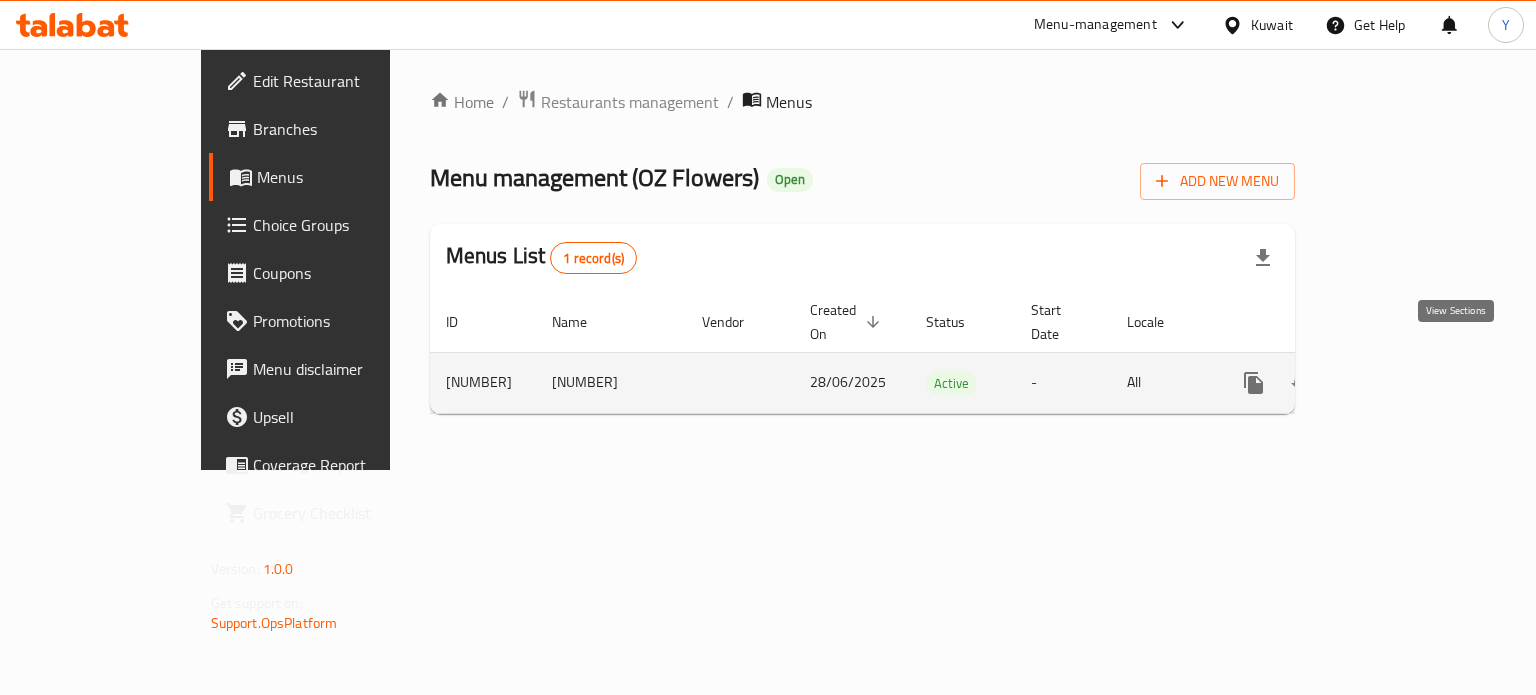 click 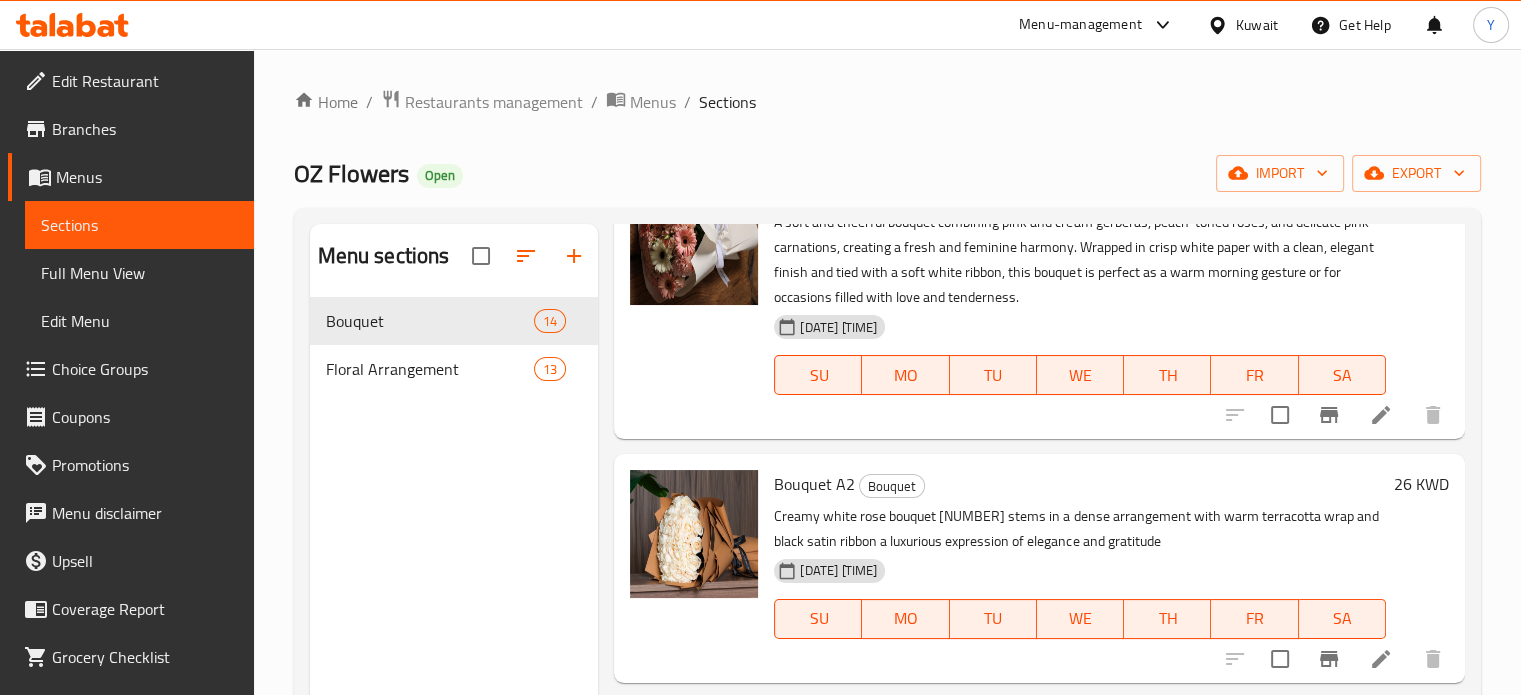 scroll, scrollTop: 2913, scrollLeft: 0, axis: vertical 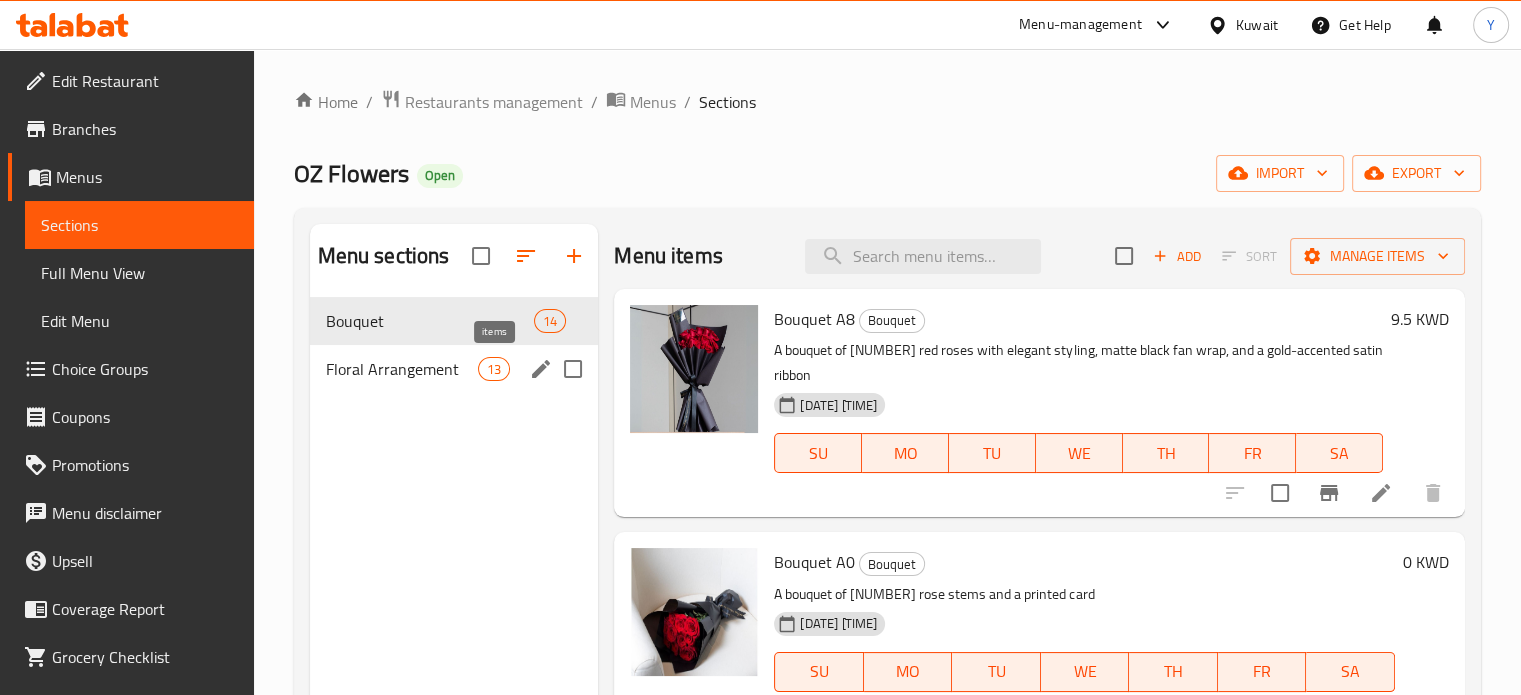 click on "Floral Arrangement" at bounding box center [402, 369] 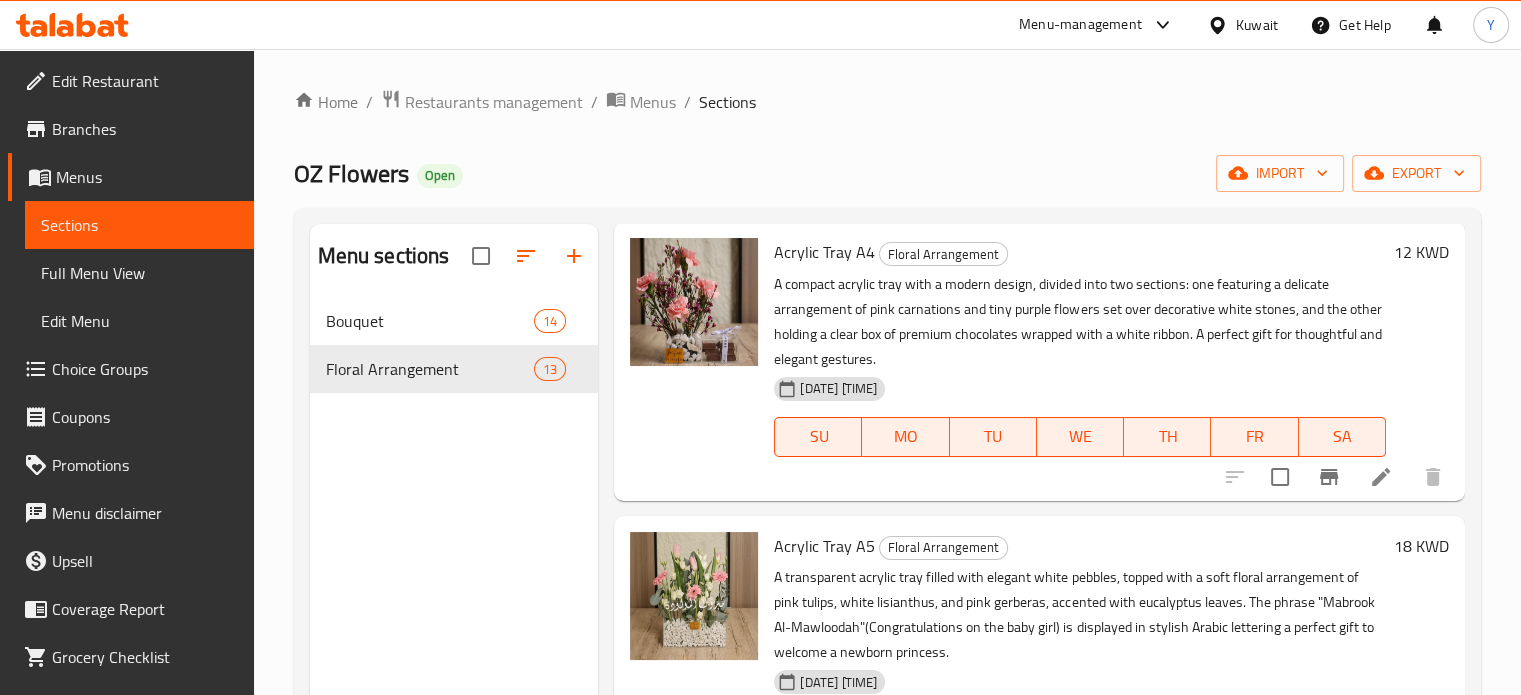 scroll, scrollTop: 3069, scrollLeft: 0, axis: vertical 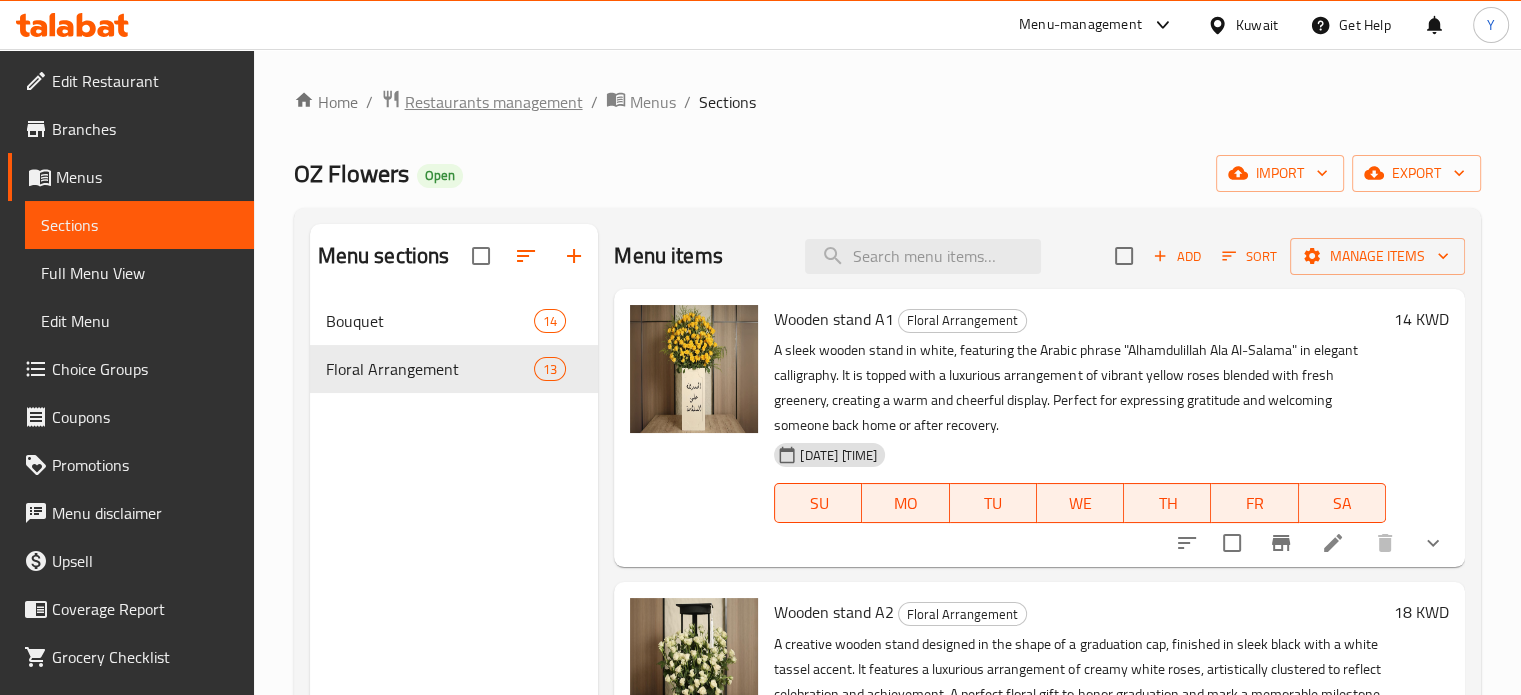 click on "Restaurants management" at bounding box center (494, 102) 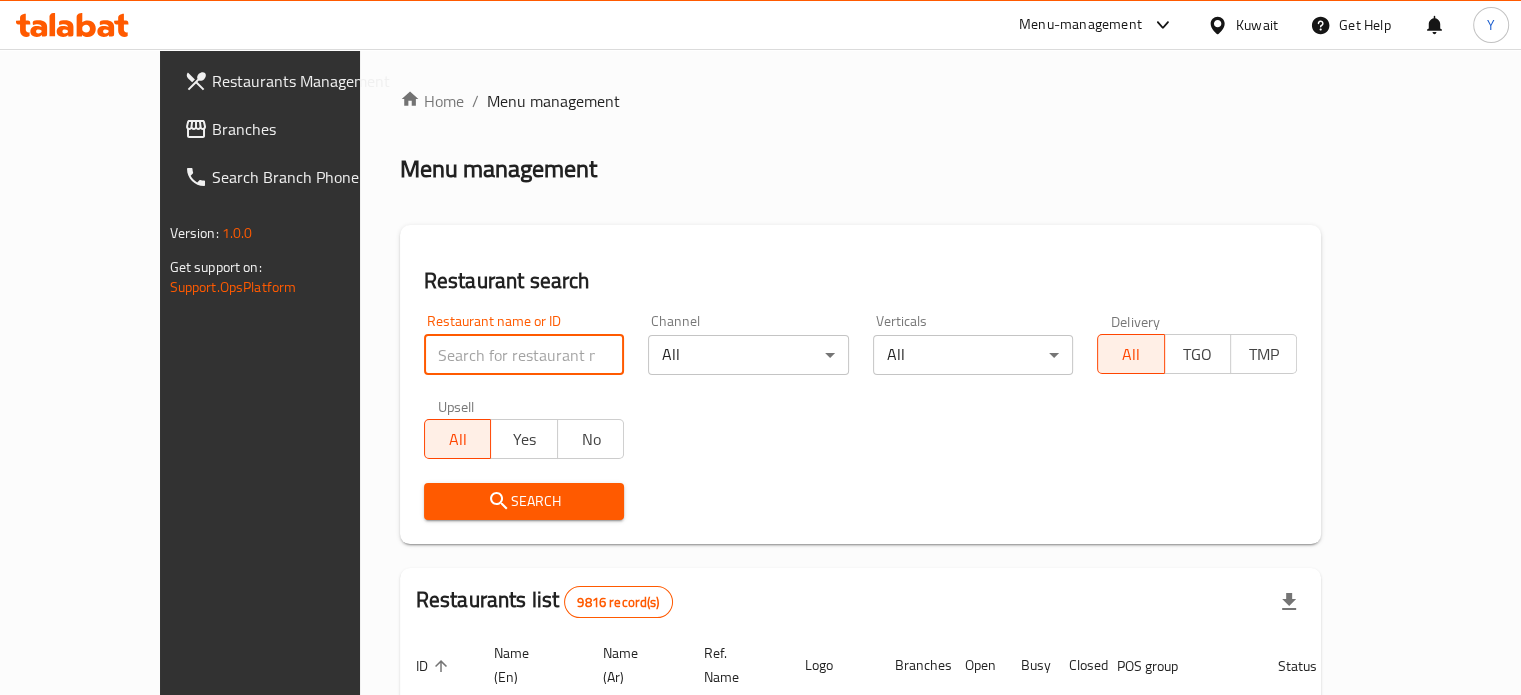 click at bounding box center [524, 355] 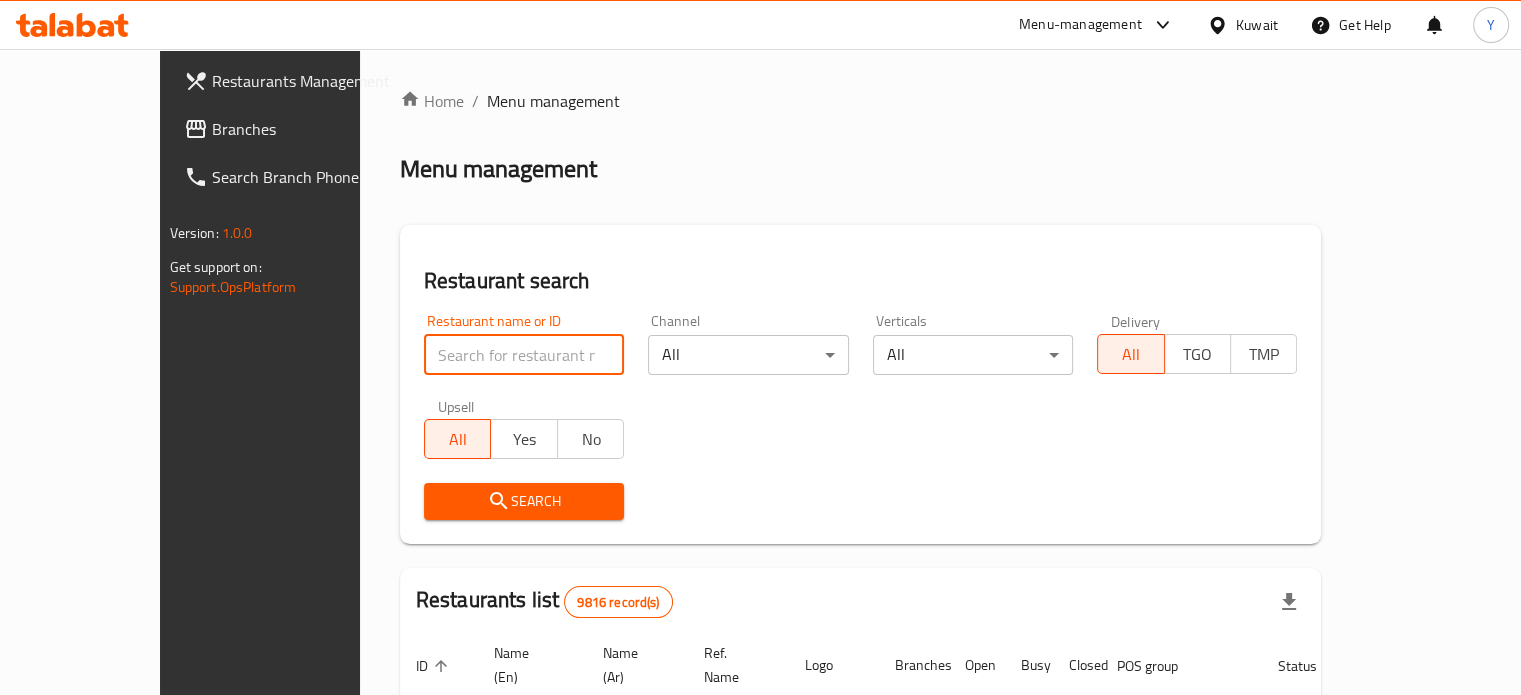 click at bounding box center (524, 355) 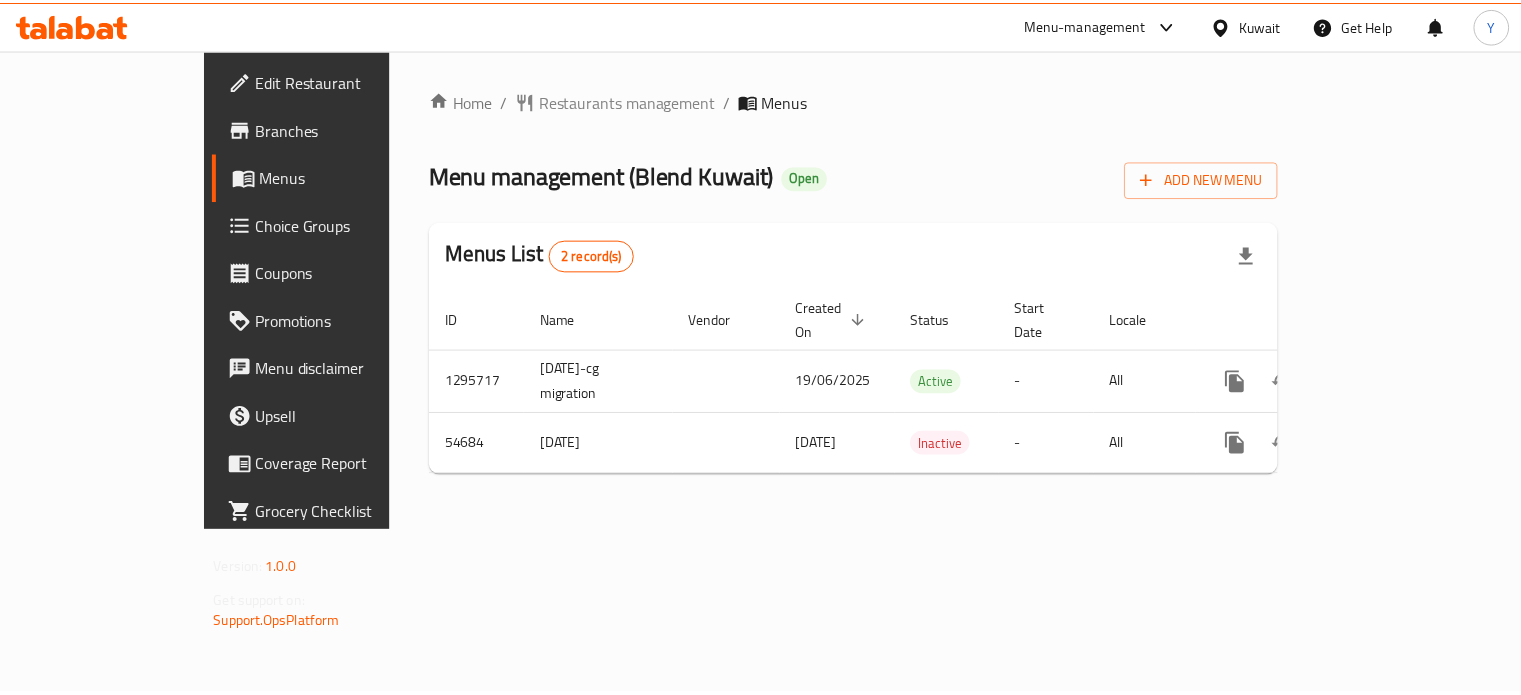 scroll, scrollTop: 0, scrollLeft: 0, axis: both 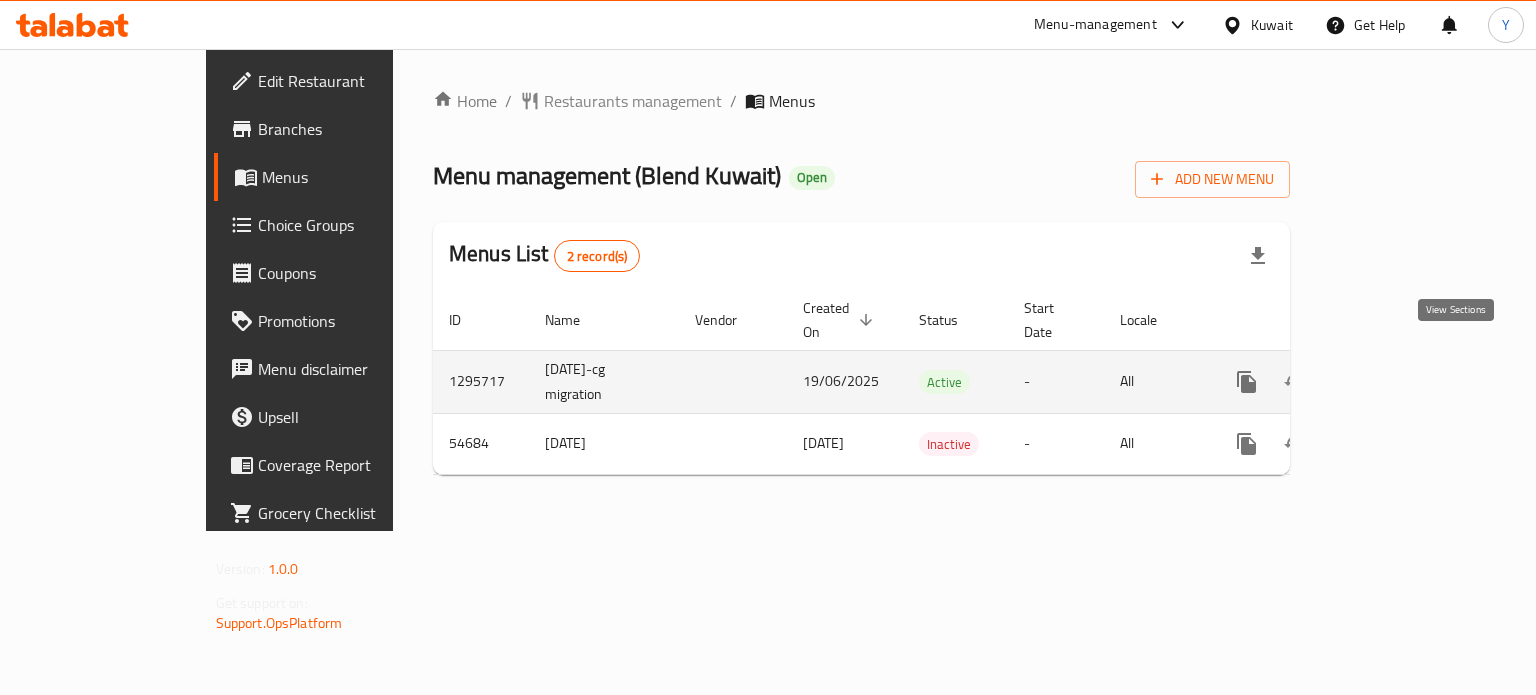 click 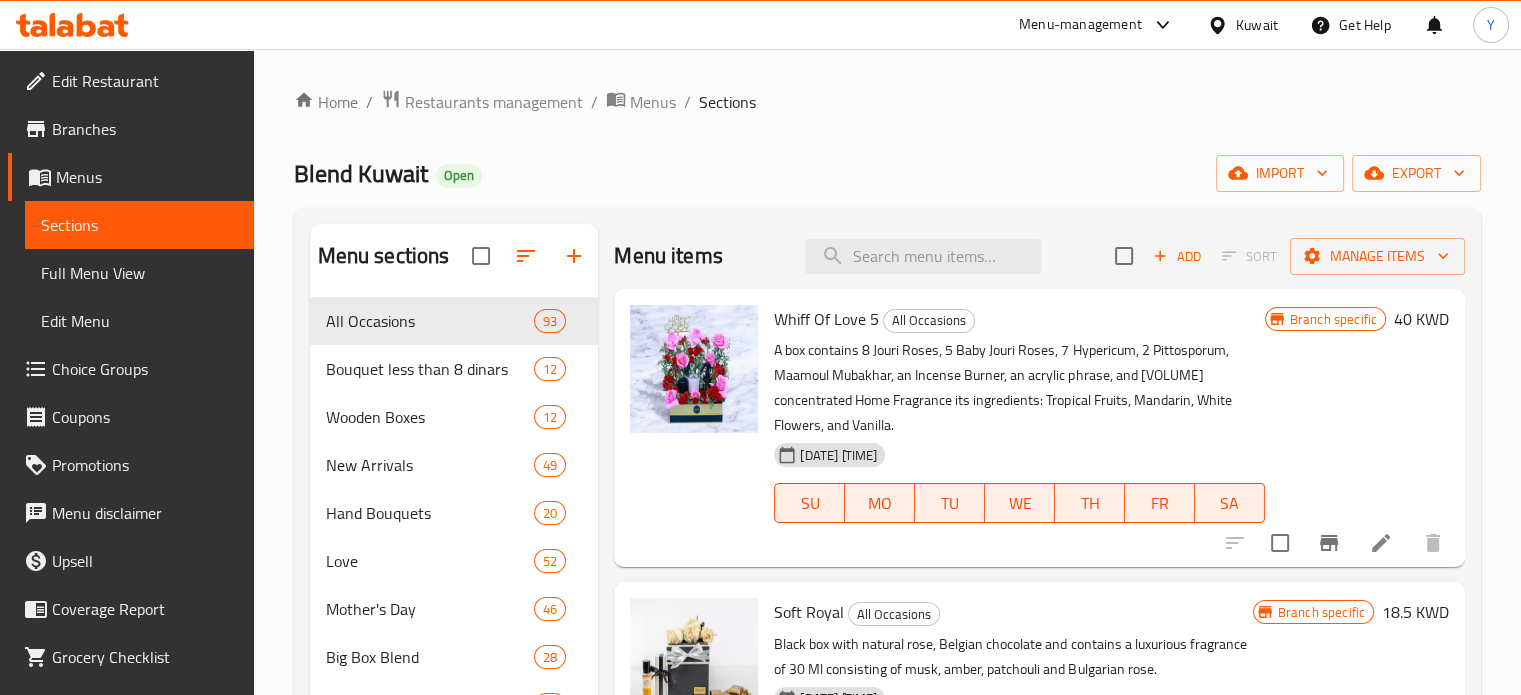 click on "Home / Restaurants management / Menus / Sections Blend Kuwait Open import export Menu sections All Occasions 93 Bouquet less than 8 dinars 12 Wooden Boxes 12 New Arrivals 49 Hand Bouquets 20 Love 52 Mother's Day 46 Big Box Blend 28 Single rose 32 Letter By Flowers 1 Acrylic Phrases 37 Giveaways 10 Balloons 43 Newborn 0 Wedding Anniversary 0 Melga or Marriage Congratulations 0 Get Well 0 7amdella 3ala 2lsalama 0 New Home 0 Job Promotion 0 Birthday 0 Accessories 0 New Year 1 Graduation 9 Eid 7 Ramadan 0 Menu items Add Sort Manage items Whiff Of Love 5 All Occasions A box contains 8 Jouri Roses, 5 Baby Jouri Roses, 7 Hypericum, 2 Pittosporum, Maamoul Mubakhar, an Incense Burner, an acrylic phrase, and [VOLUME] concentrated Home Fragrance its ingredients: Tropical Fruits, Mandarin, White Flowers, and Vanilla. [DATE] [TIME] SU MO TU WE TH FR SA Branch specific 40 KWD Soft Royal All Occasions [DATE] [TIME] SU MO TU WE TH FR SA Branch specific 18.5 KWD Chic Blooms 41 All Occasions SU MO TU WE" at bounding box center [887, 829] 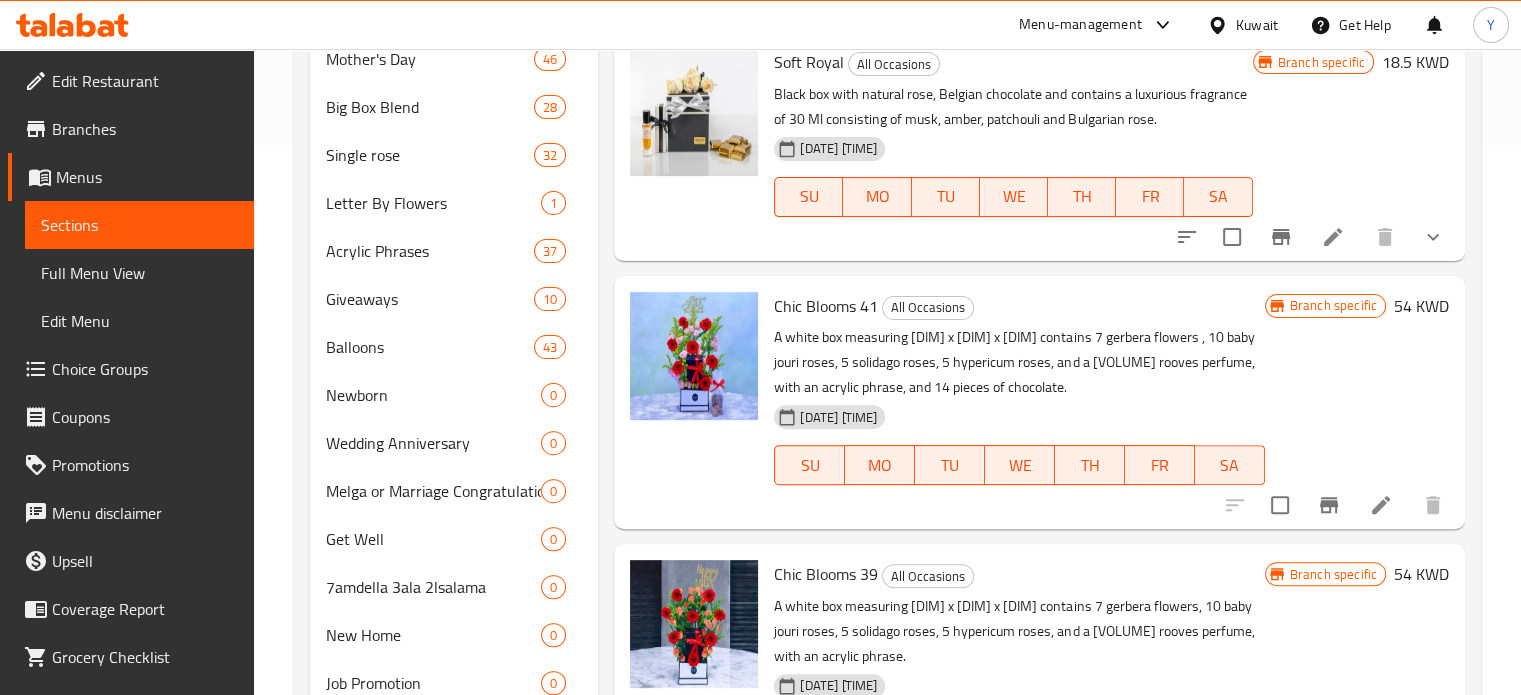 scroll, scrollTop: 619, scrollLeft: 0, axis: vertical 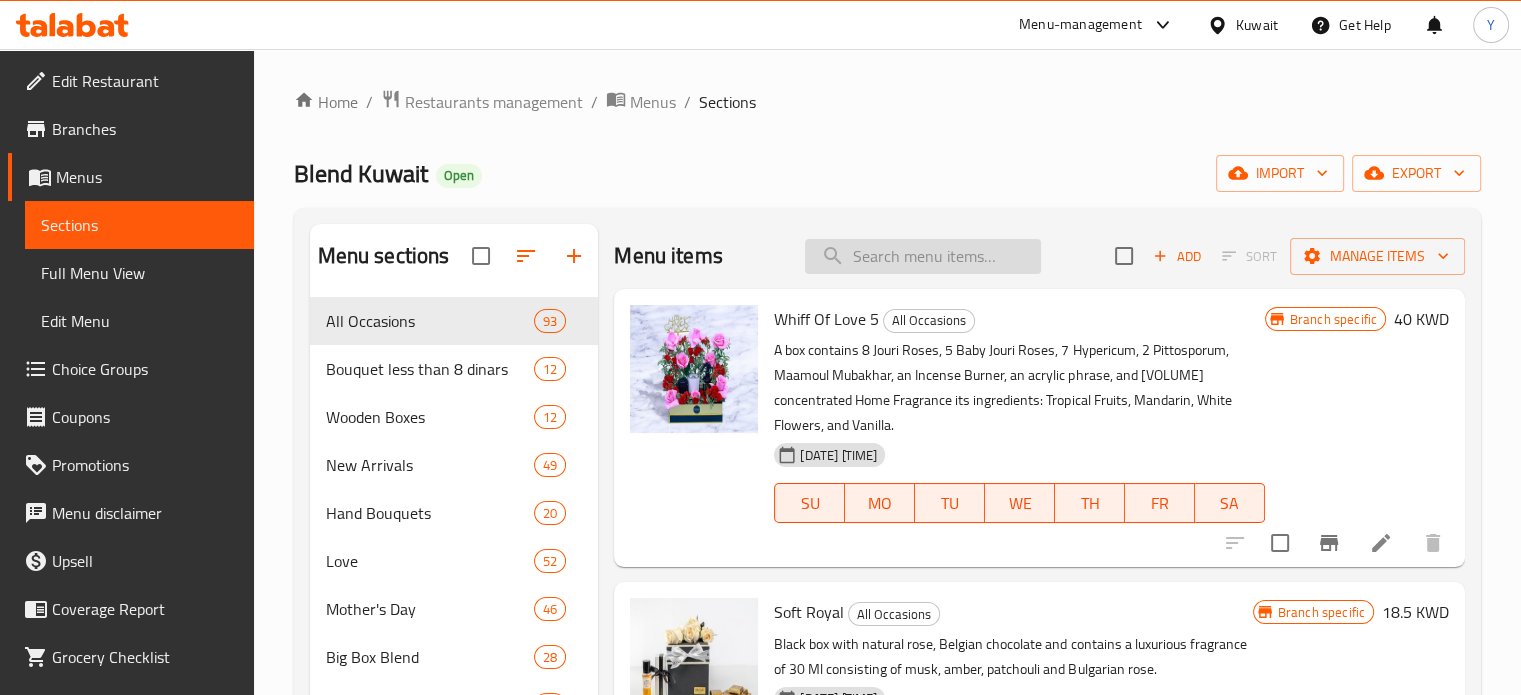 click at bounding box center (923, 256) 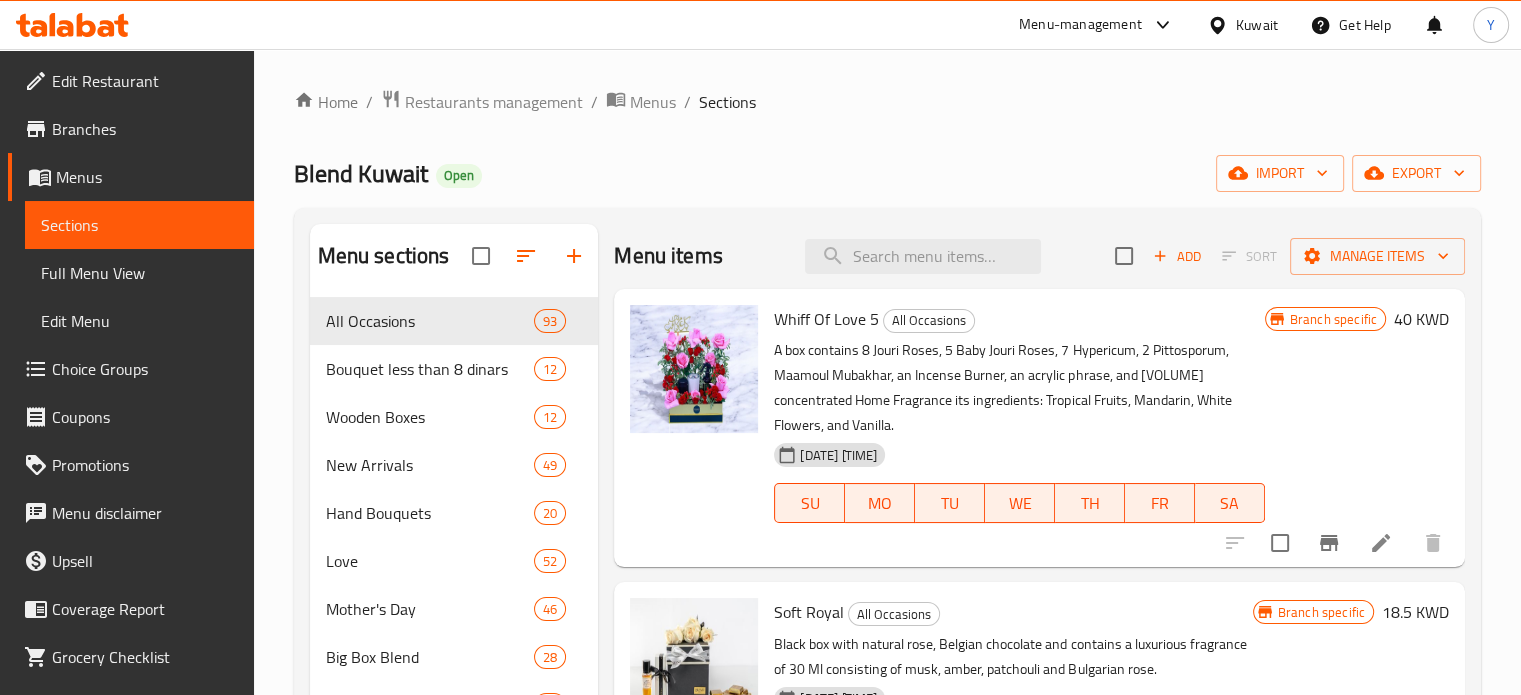 click on "Home / Restaurants management / Menus / Sections Blend Kuwait Open import export Menu sections All Occasions 93 Bouquet less than 8 dinars 12 Wooden Boxes 12 New Arrivals 49 Hand Bouquets 20 Love 52 Mother's Day 46 Big Box Blend 28 Single rose 32 Letter By Flowers 1 Acrylic Phrases 37 Giveaways 10 Balloons 43 Newborn 0 Wedding Anniversary 0 Melga or Marriage Congratulations 0 Get Well 0 7amdella 3ala 2lsalama 0 New Home 0 Job Promotion 0 Birthday 0 Accessories 0 New Year 1 Graduation 9 Eid 7 Ramadan 0 Menu items Add Sort Manage items Whiff Of Love 5 All Occasions A box contains 8 Jouri Roses, 5 Baby Jouri Roses, 7 Hypericum, 2 Pittosporum, Maamoul Mubakhar, an Incense Burner, an acrylic phrase, and [VOLUME] concentrated Home Fragrance its ingredients: Tropical Fruits, Mandarin, White Flowers, and Vanilla. [DATE] [TIME] SU MO TU WE TH FR SA Branch specific 40 KWD Soft Royal All Occasions [DATE] [TIME] SU MO TU WE TH FR SA Branch specific 18.5 KWD Chic Blooms 41 All Occasions SU MO TU WE" at bounding box center [887, 829] 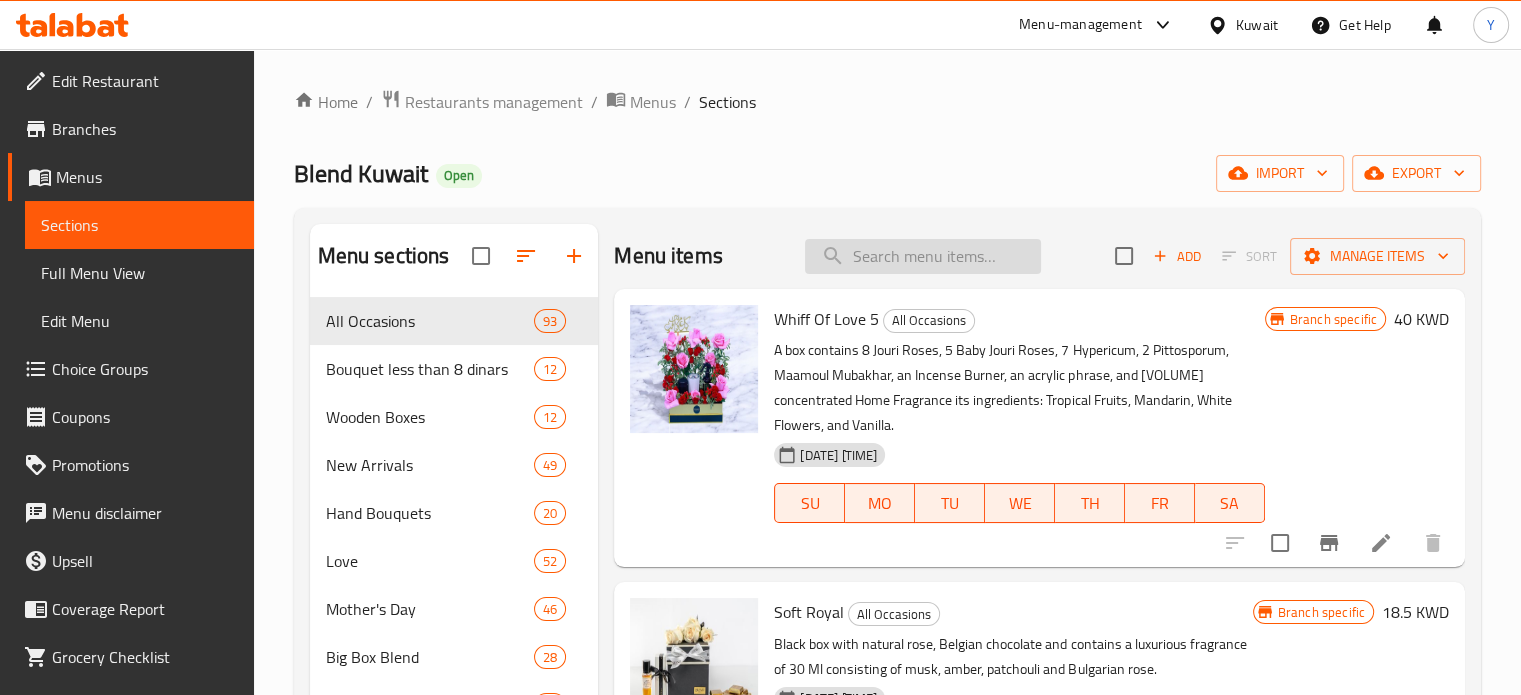 click at bounding box center [923, 256] 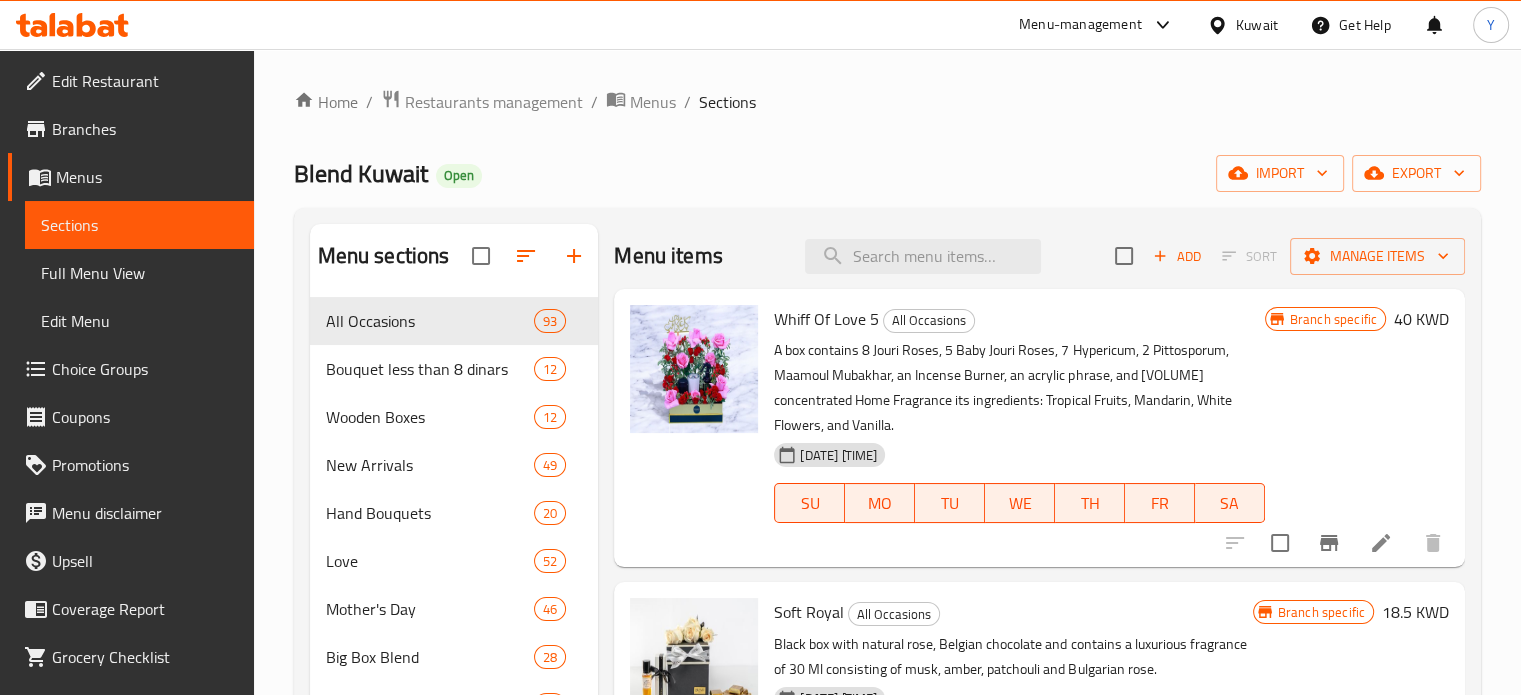 click on "Menu sections All Occasions 93 Bouquet less than 8 dinars 12 Wooden Boxes 12 New Arrivals 49 Hand Bouquets 20 Love 52 Mother's Day 46 Big Box Blend 28 Single rose 32 Letter By Flowers 1 Acrylic Phrases 37 Giveaways 10 Balloons 43 Newborn 0 Wedding Anniversary 0 Melga or Marriage Congratulations 0 Get Well 0 7amdella 3ala 2lsalama 0 New Home 0 Job Promotion 0 Birthday 0 Accessories 0 New Year 1 Graduation 9 Eid 7 Ramadan 0 Menu items Add Sort Manage items Whiff Of Love 5 All Occasions A box contains 8 Jouri Roses, 5 Baby Jouri Roses, 7 Hypericum, 2 Pittosporum, Maamoul Mubakhar, an Incense Burner, an acrylic phrase, and [VOLUME] concentrated Home Fragrance its ingredients: Tropical Fruits, Mandarin, White Flowers, and Vanilla. [DATE] [TIME] SU MO TU WE TH FR SA Branch specific 40 KWD Soft Royal All Occasions Black box with natural rose, Belgian chocolate and contains a luxurious fragrance of [VOLUME] consisting of musk, amber, patchouli and Bulgarian rose. [DATE] [TIME] SU MO TU WE TH FR SA" at bounding box center (887, 888) 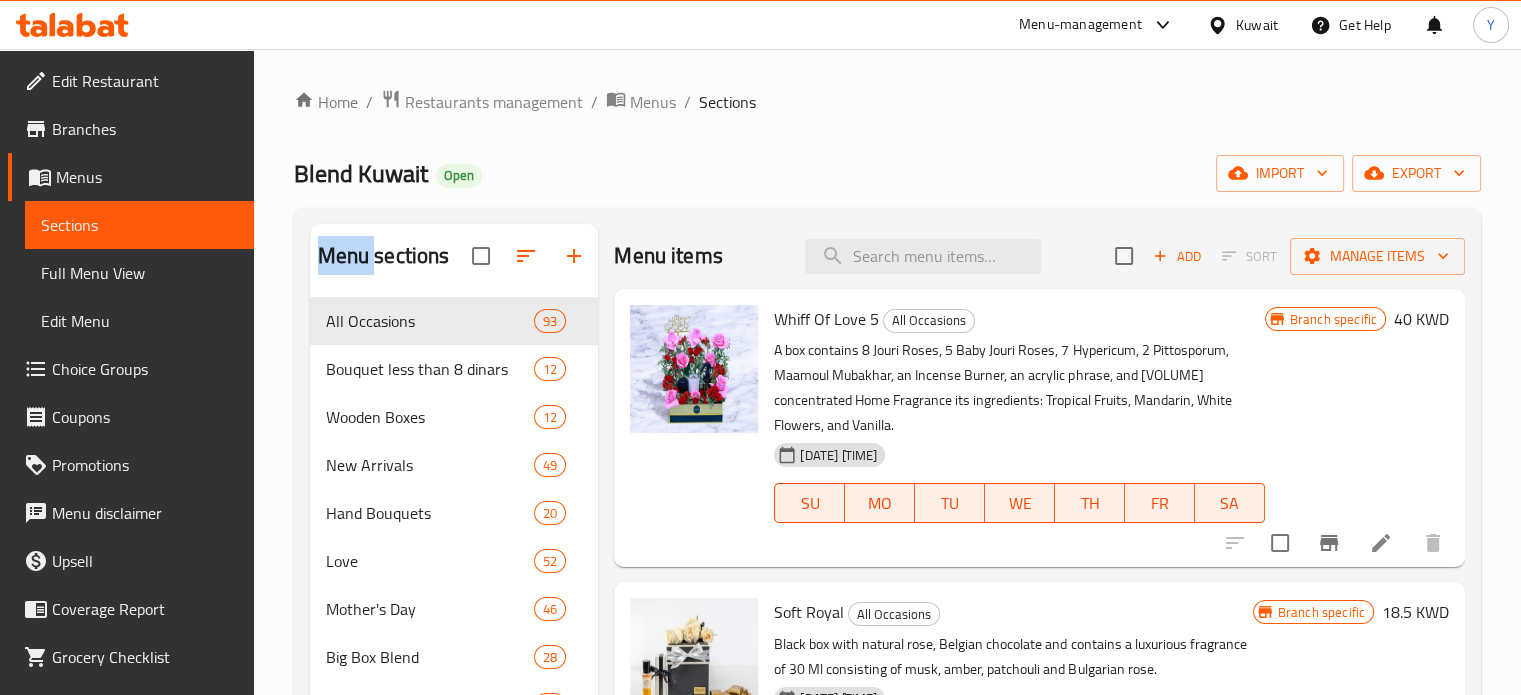click on "Blend Kuwait Open import export" at bounding box center (887, 173) 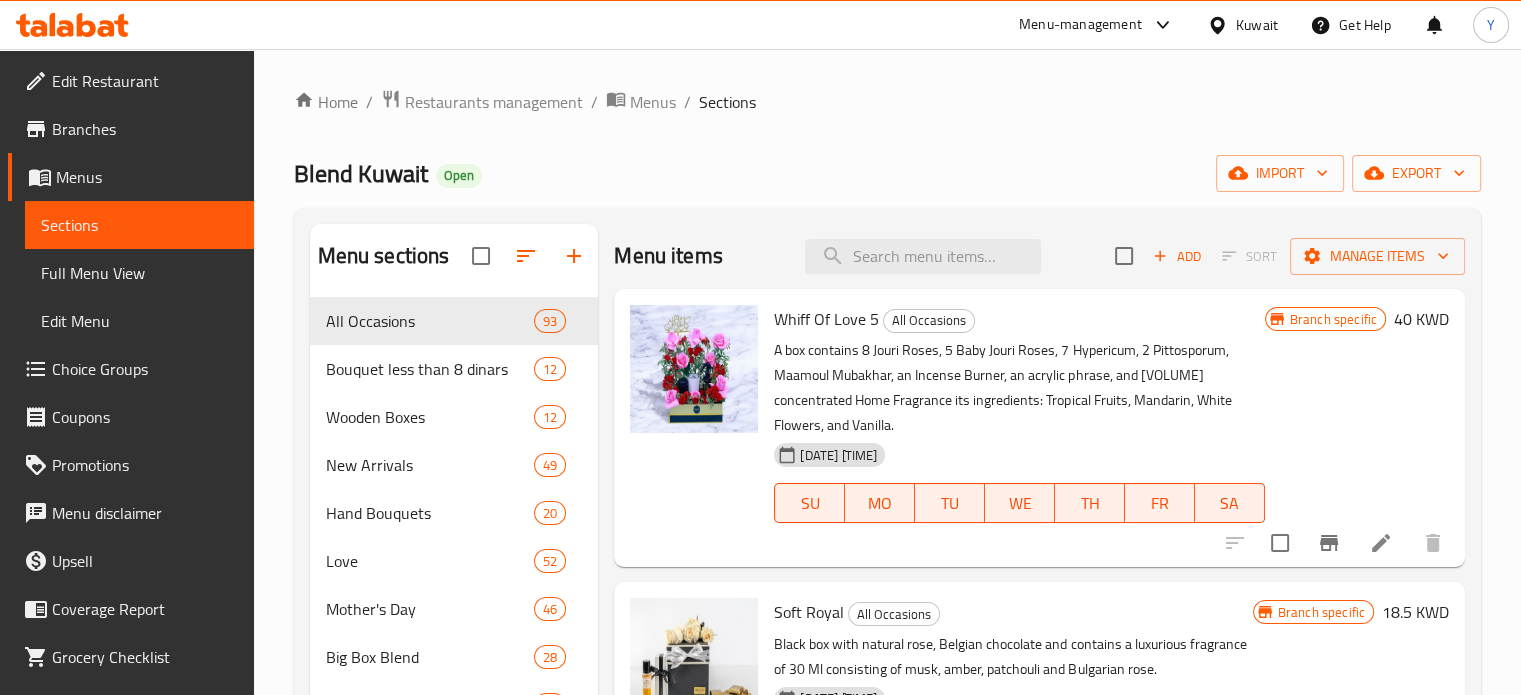 click on "Blend Kuwait Open import export" at bounding box center [887, 173] 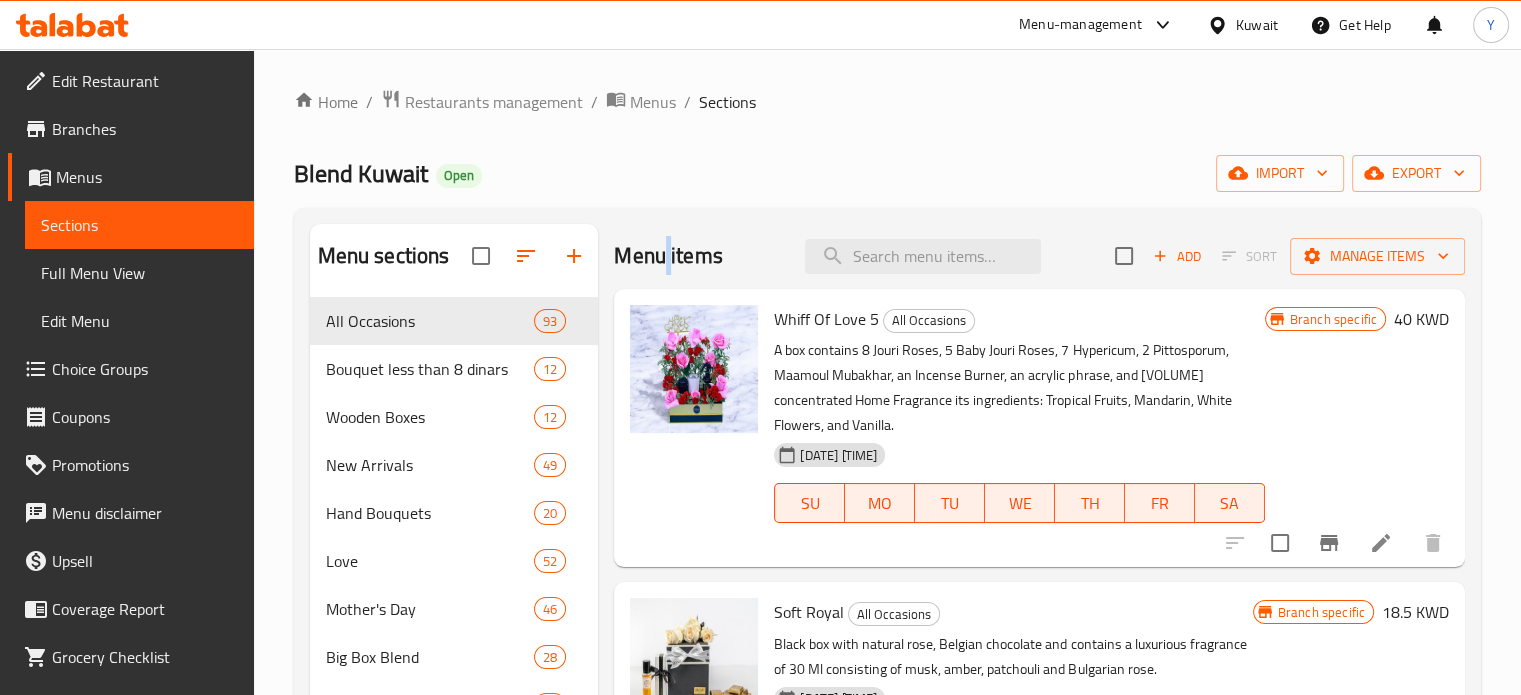 click on "Menu items" at bounding box center (668, 256) 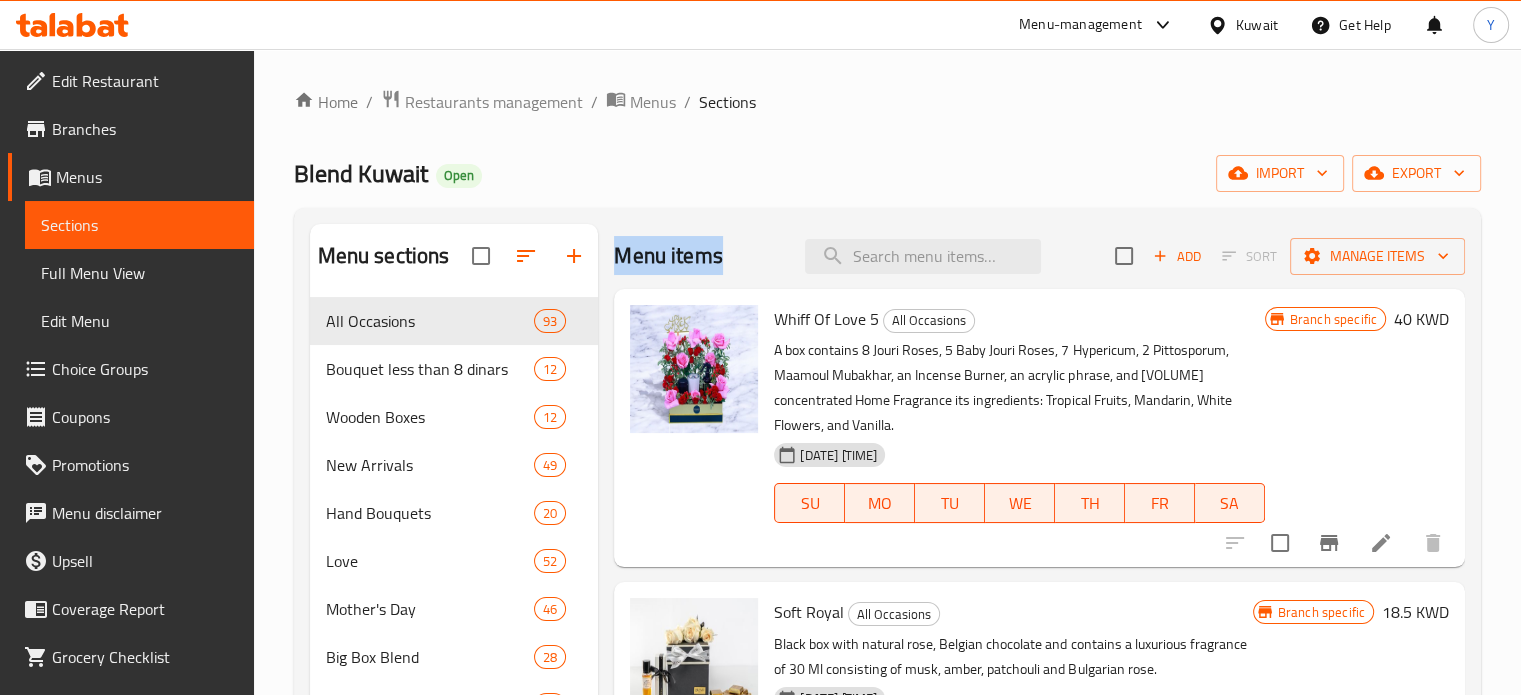 click on "Menu items" at bounding box center [668, 256] 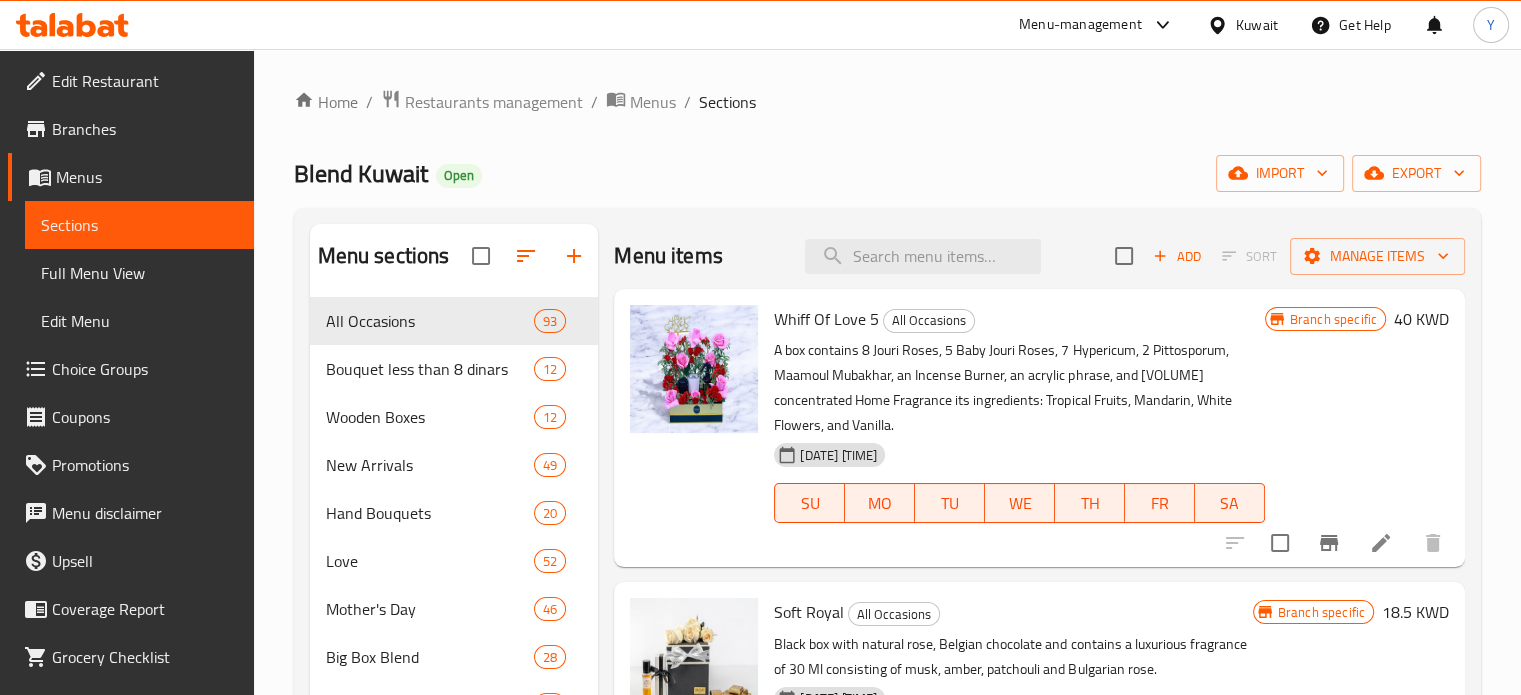 click on "Blend Kuwait Open import export" at bounding box center (887, 173) 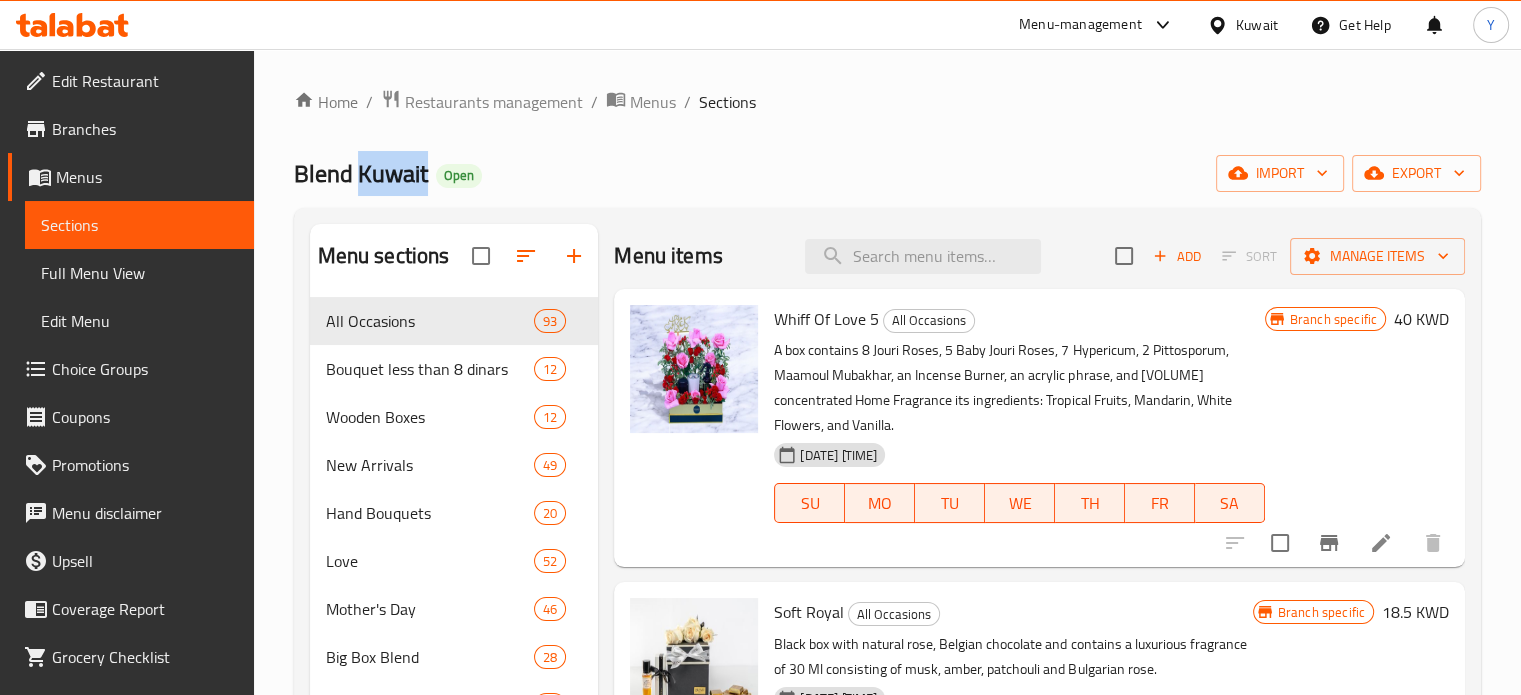 click on "Blend Kuwait" at bounding box center [361, 173] 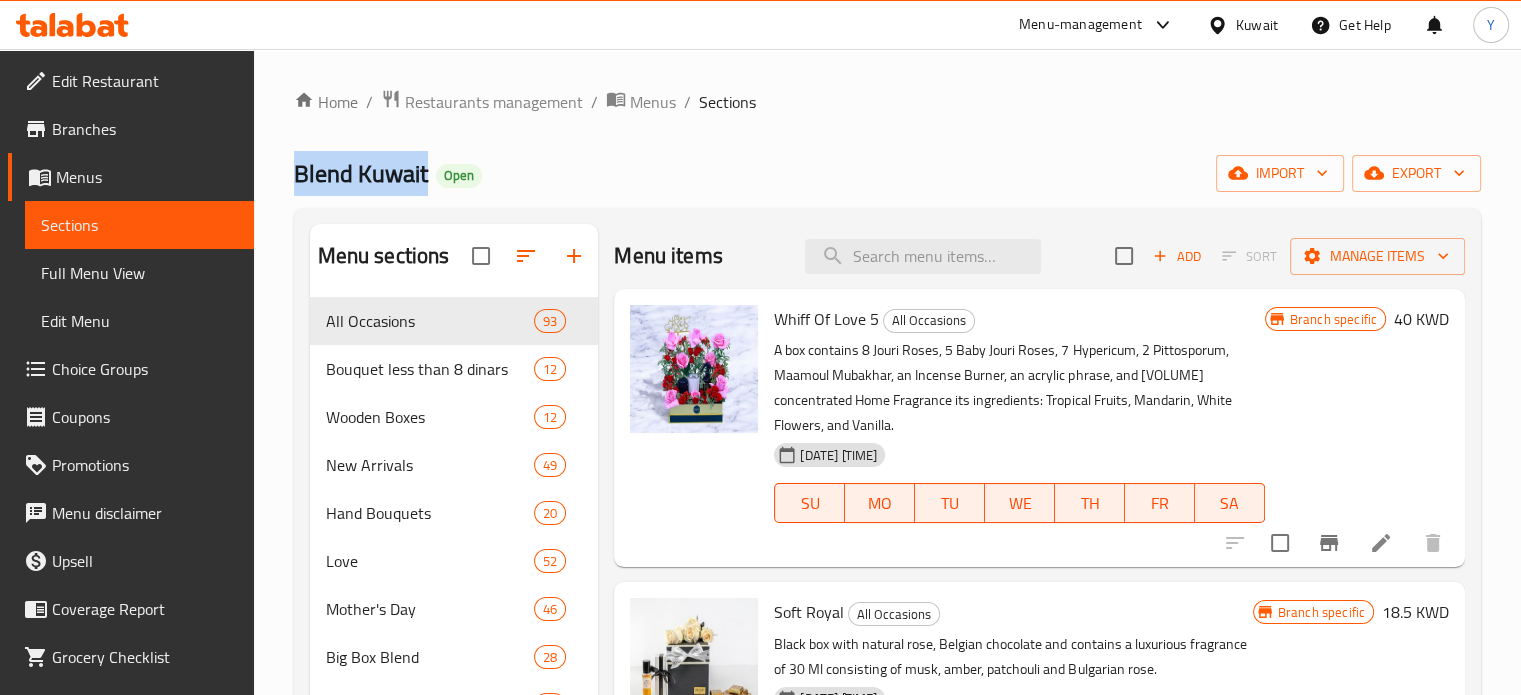 click on "Blend Kuwait" at bounding box center [361, 173] 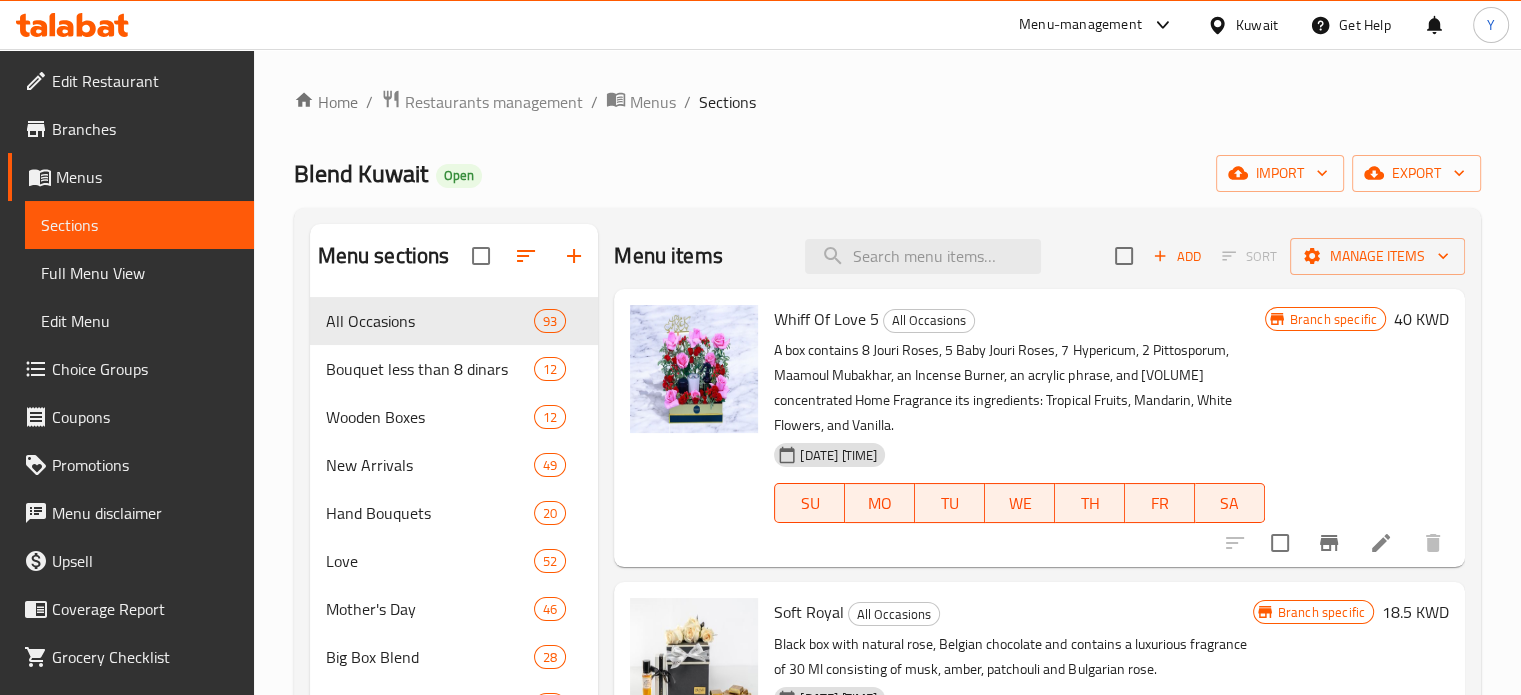 click on "Blend Kuwait Open import export" at bounding box center [887, 173] 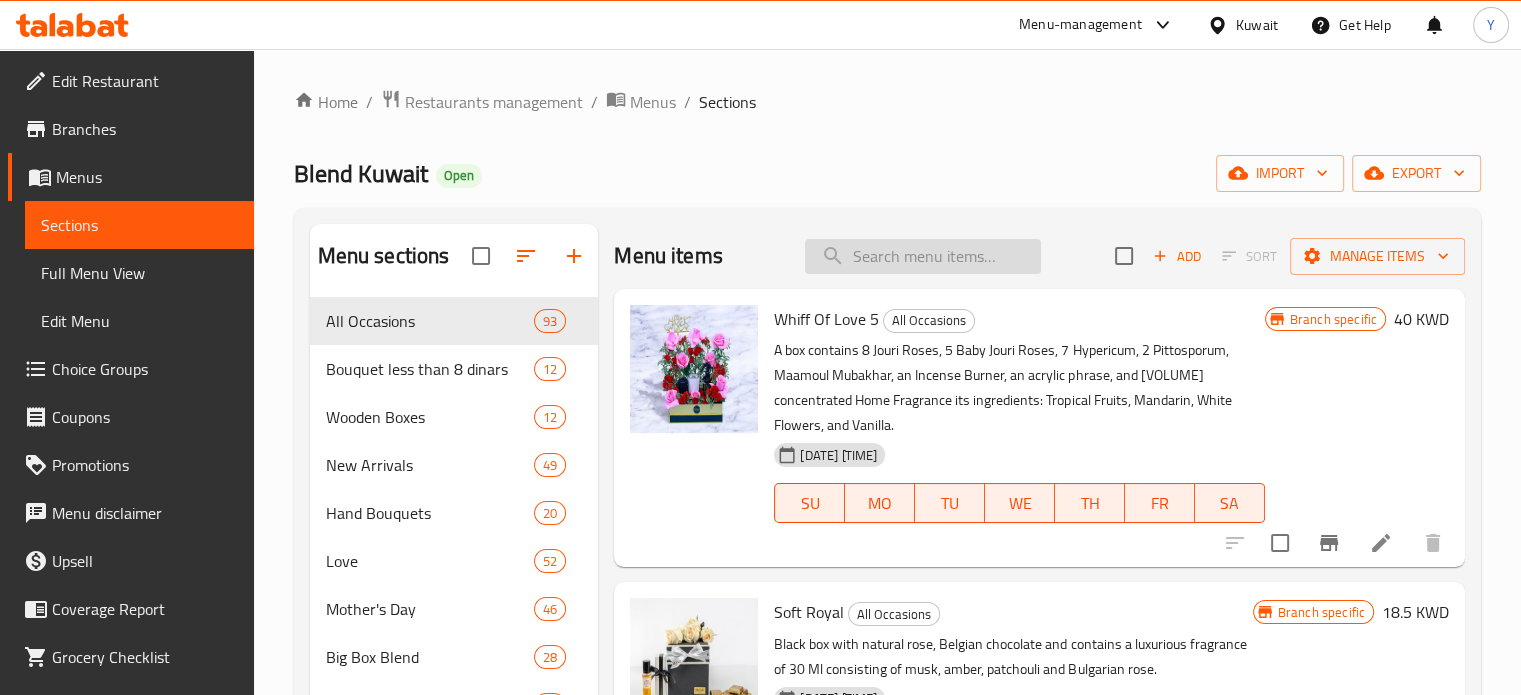 click at bounding box center (923, 256) 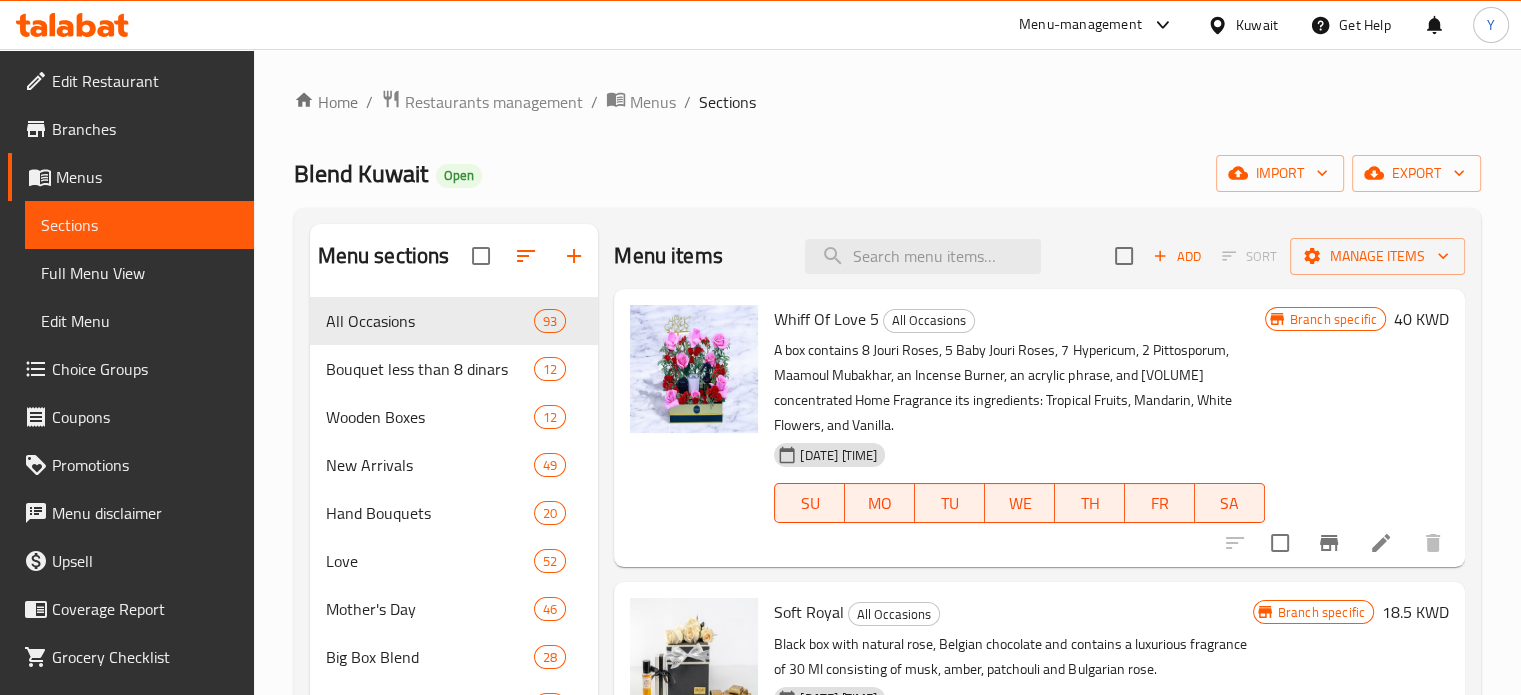 click on "Blend Kuwait Open import export" at bounding box center (887, 173) 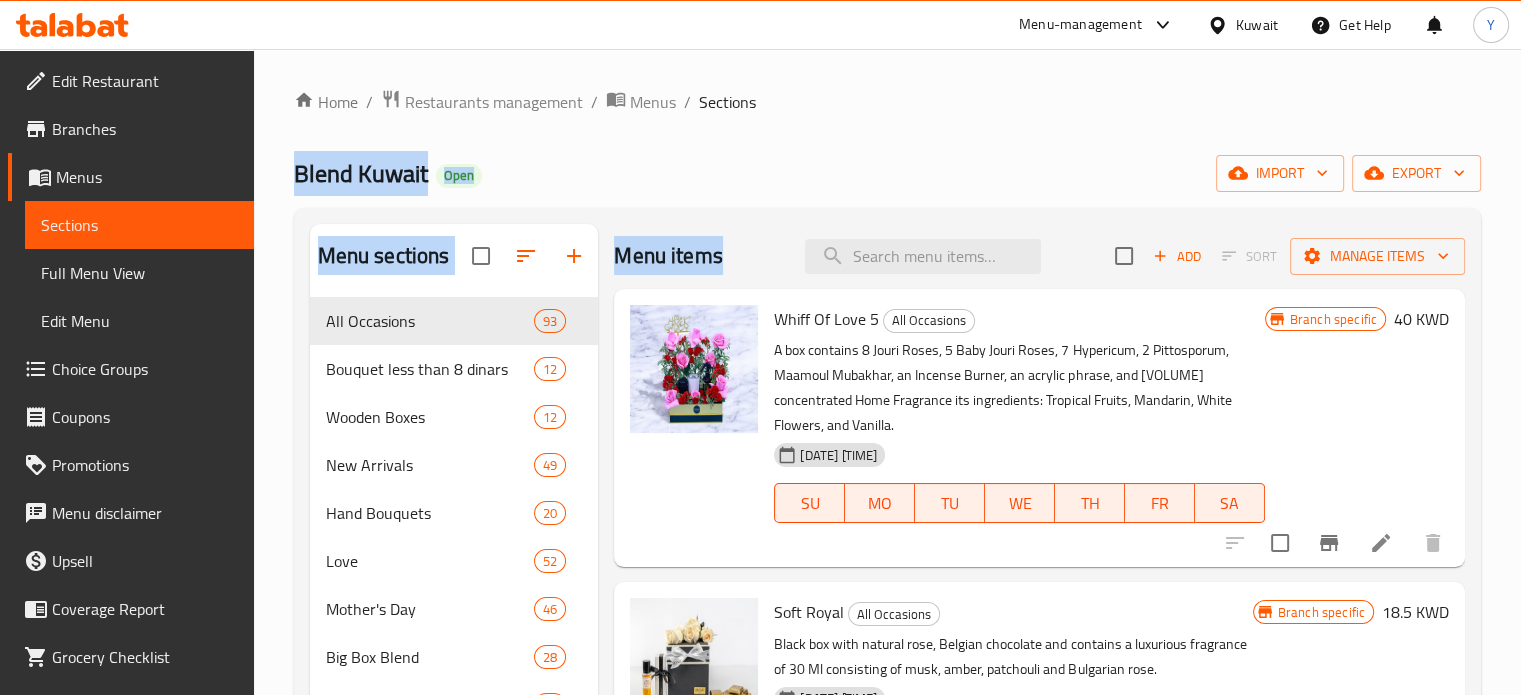 drag, startPoint x: 266, startPoint y: 178, endPoint x: 788, endPoint y: 230, distance: 524.5836 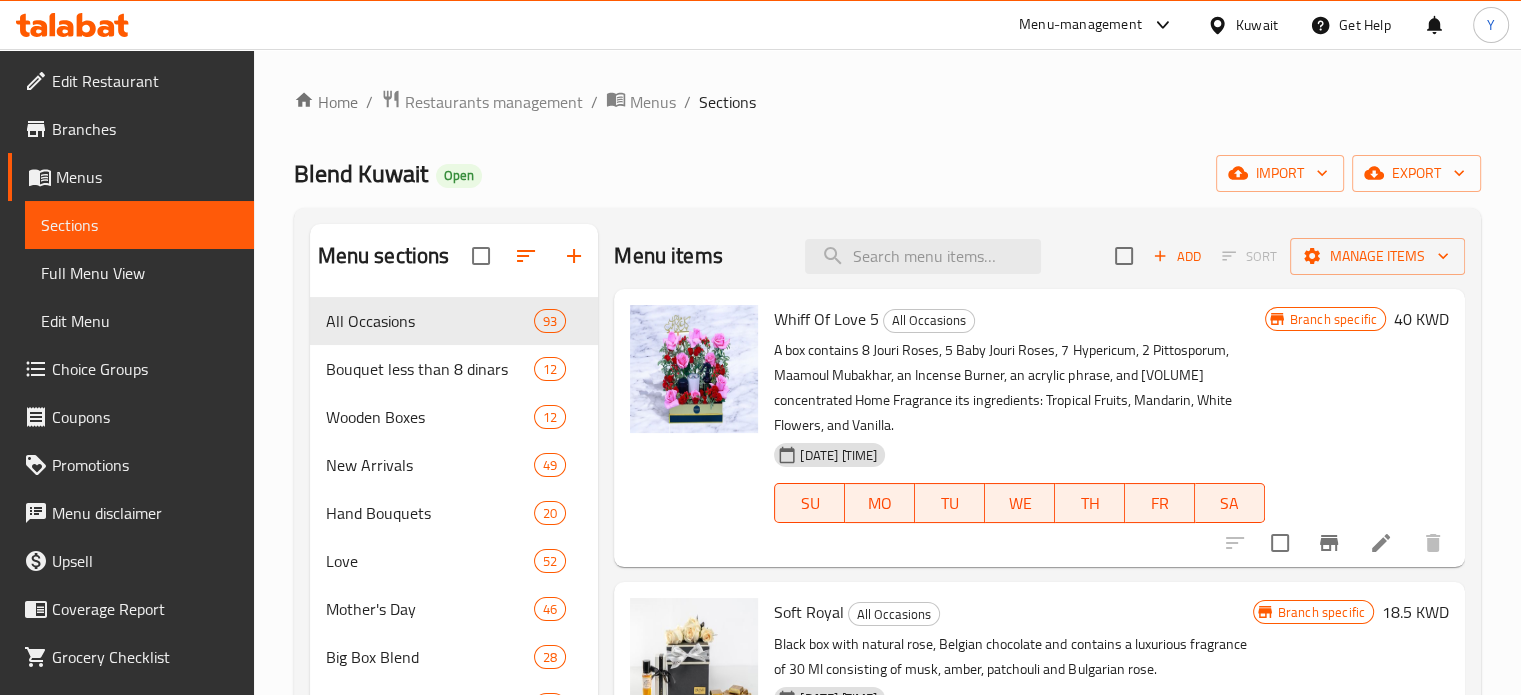 click on "Home / Restaurants management / Menus / Sections Blend Kuwait Open import export Menu sections All Occasions 93 Bouquet less than 8 dinars 12 Wooden Boxes 12 New Arrivals 49 Hand Bouquets 20 Love 52 Mother's Day 46 Big Box Blend 28 Single rose 32 Letter By Flowers 1 Acrylic Phrases 37 Giveaways 10 Balloons 43 Newborn 0 Wedding Anniversary 0 Melga or Marriage Congratulations 0 Get Well 0 7amdella 3ala 2lsalama 0 New Home 0 Job Promotion 0 Birthday 0 Accessories 0 New Year 1 Graduation 9 Eid 7 Ramadan 0 Menu items Add Sort Manage items Whiff Of Love 5 All Occasions A box contains 8 Jouri Roses, 5 Baby Jouri Roses, 7 Hypericum, 2 Pittosporum, Maamoul Mubakhar, an Incense Burner, an acrylic phrase, and [VOLUME] concentrated Home Fragrance its ingredients: Tropical Fruits, Mandarin, White Flowers, and Vanilla. [DATE] [TIME] SU MO TU WE TH FR SA Branch specific 40 KWD Soft Royal All Occasions [DATE] [TIME] SU MO TU WE TH FR SA Branch specific 18.5 KWD Chic Blooms 41 All Occasions SU MO TU WE" at bounding box center (887, 829) 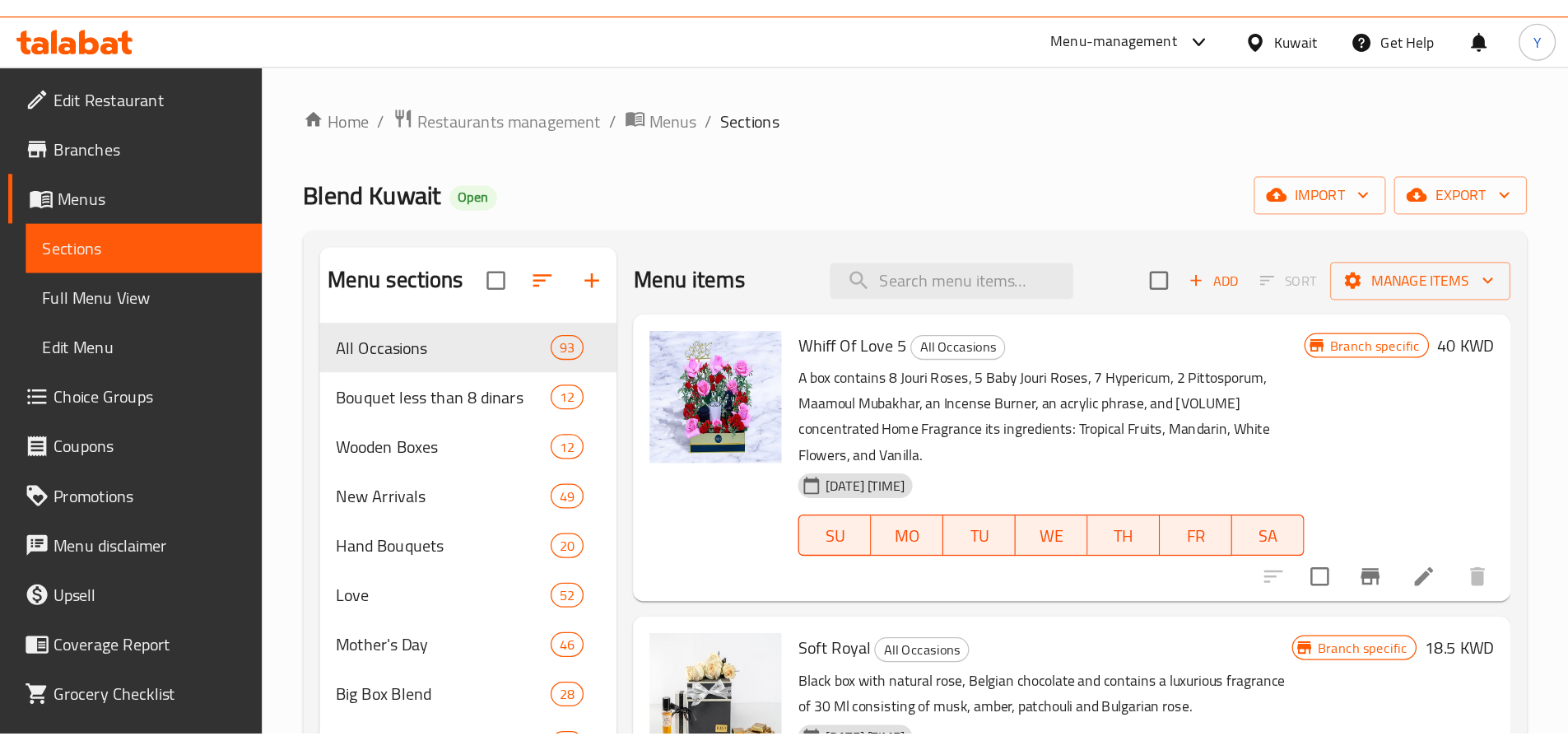 scroll, scrollTop: 1, scrollLeft: 0, axis: vertical 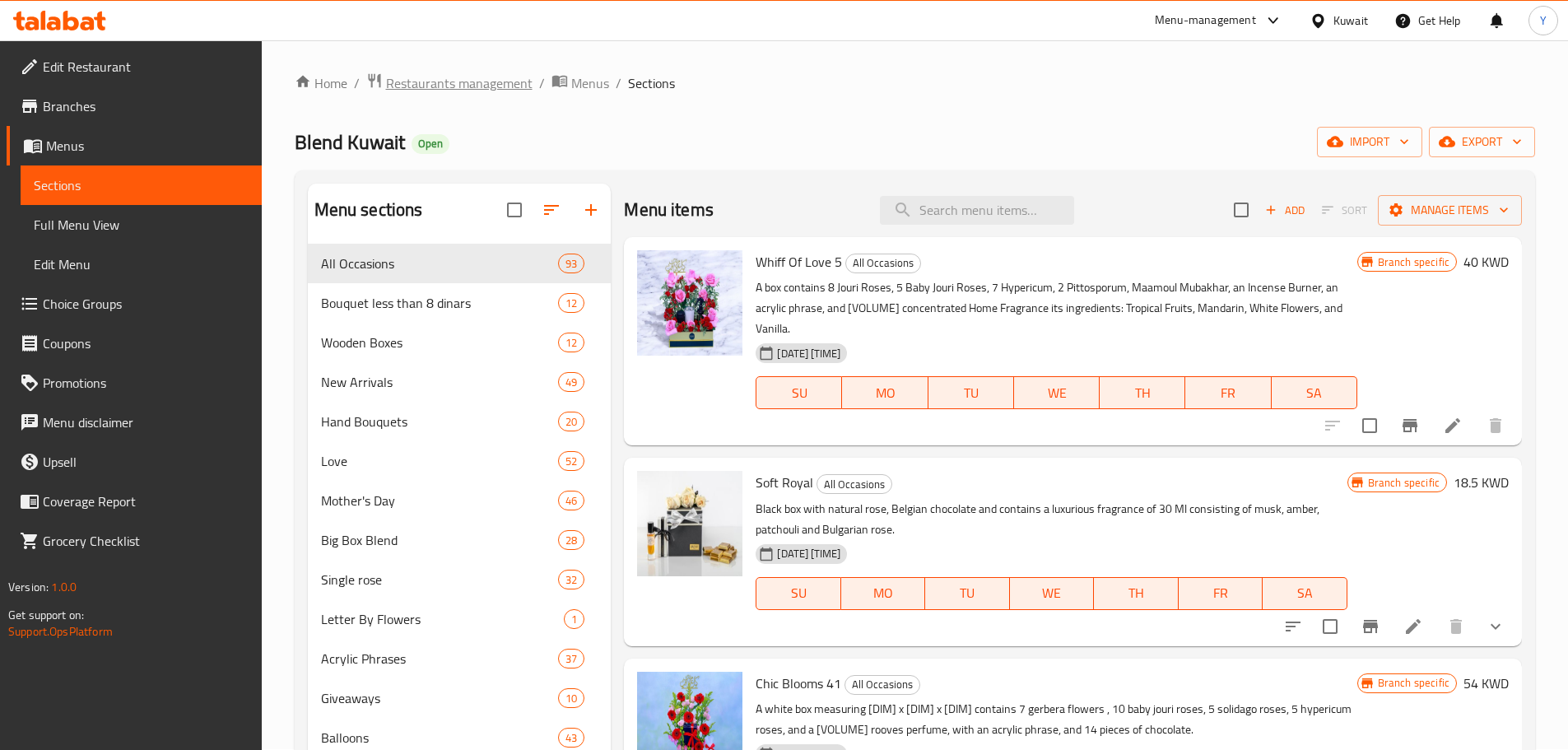 click on "Restaurants management" at bounding box center (459, 83) 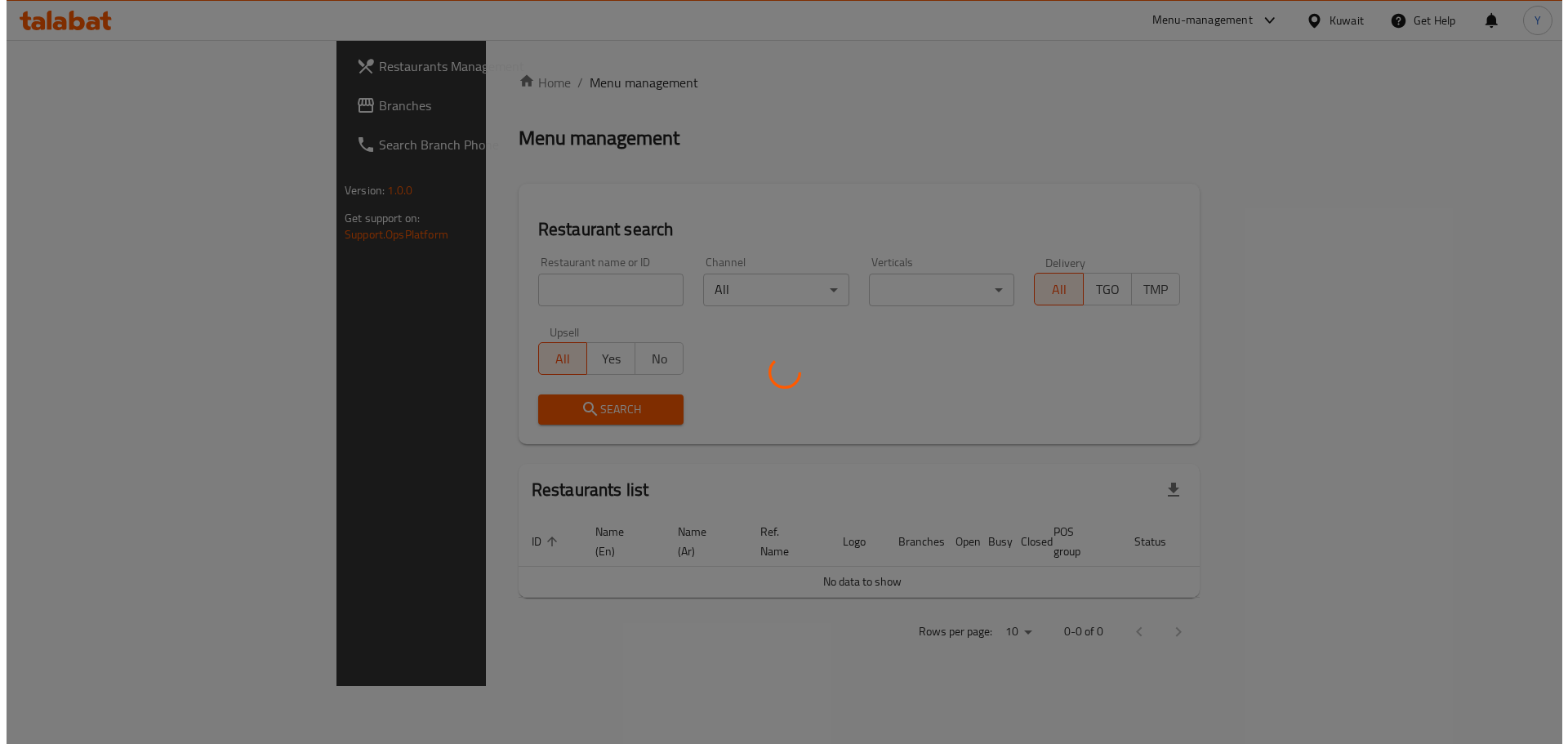scroll, scrollTop: 0, scrollLeft: 0, axis: both 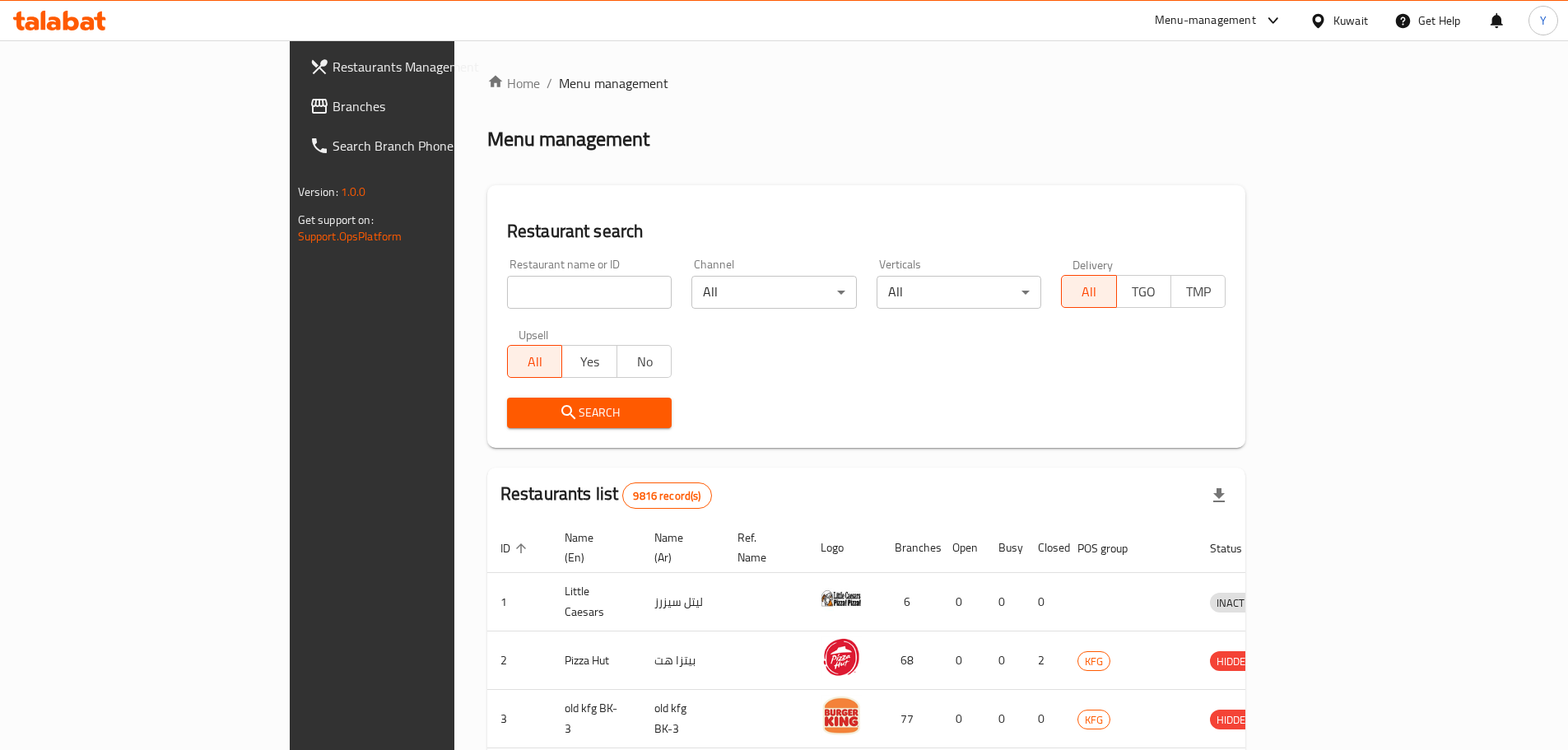 click at bounding box center (589, 292) 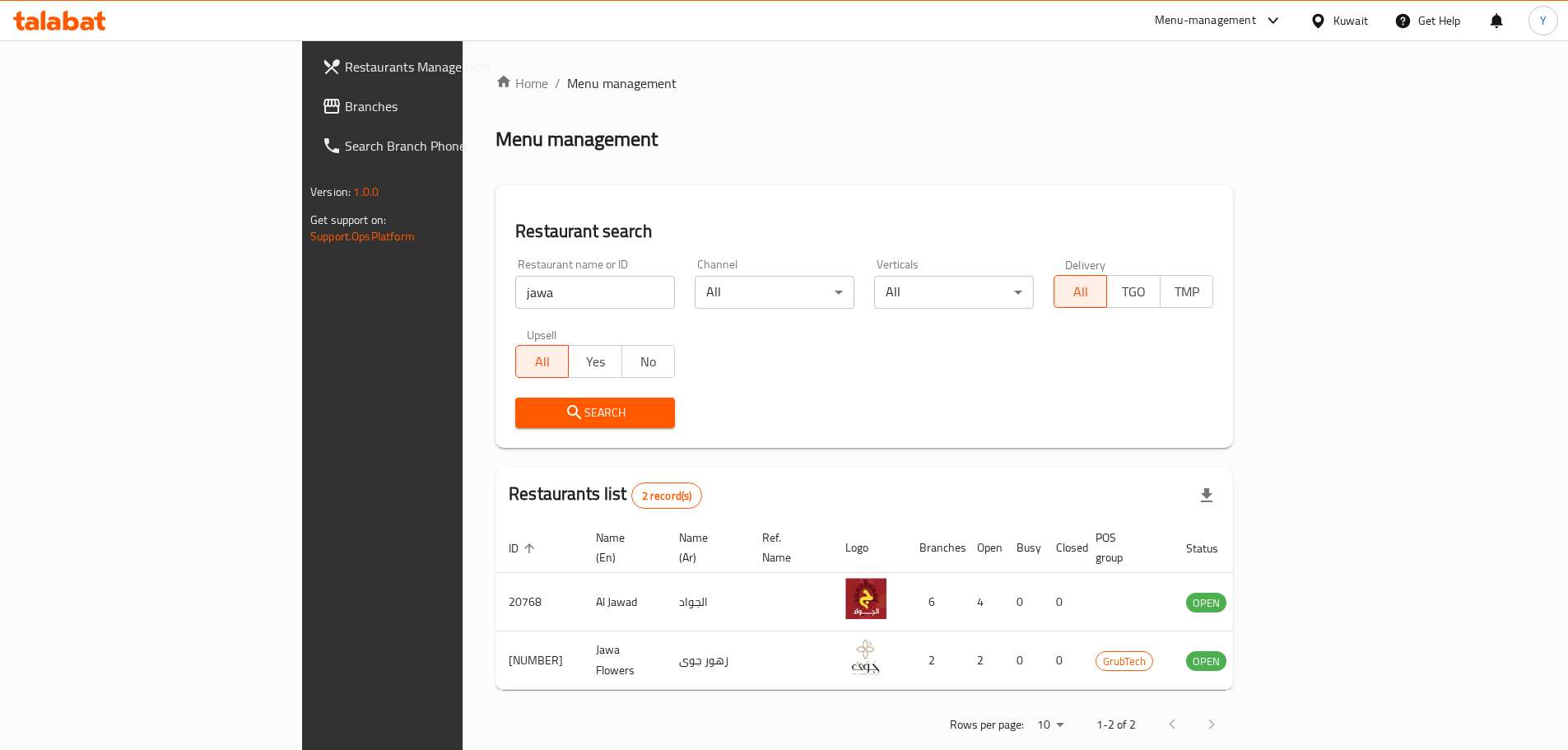 click on "Channel All" at bounding box center [775, 283] 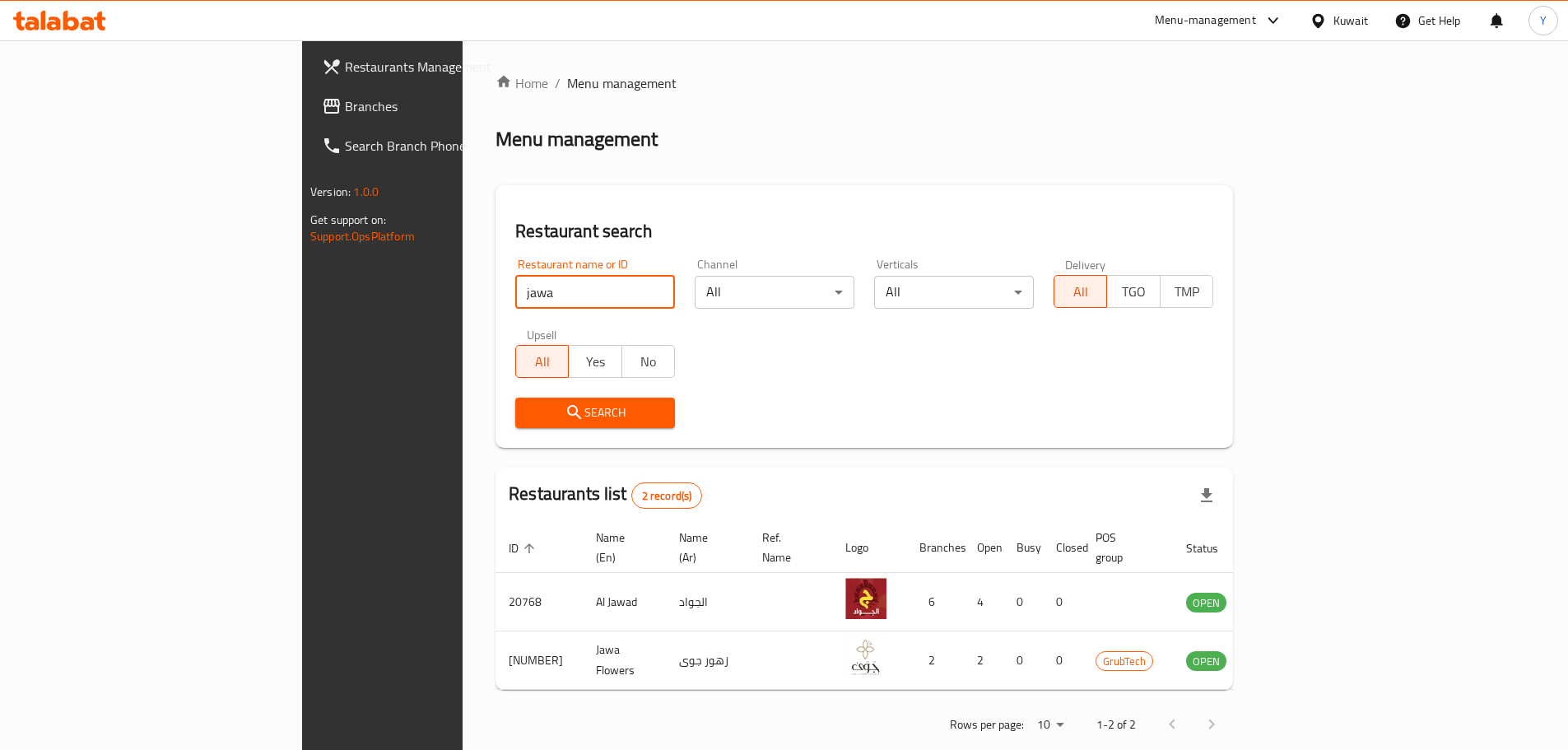 click on "jawa" at bounding box center [595, 292] 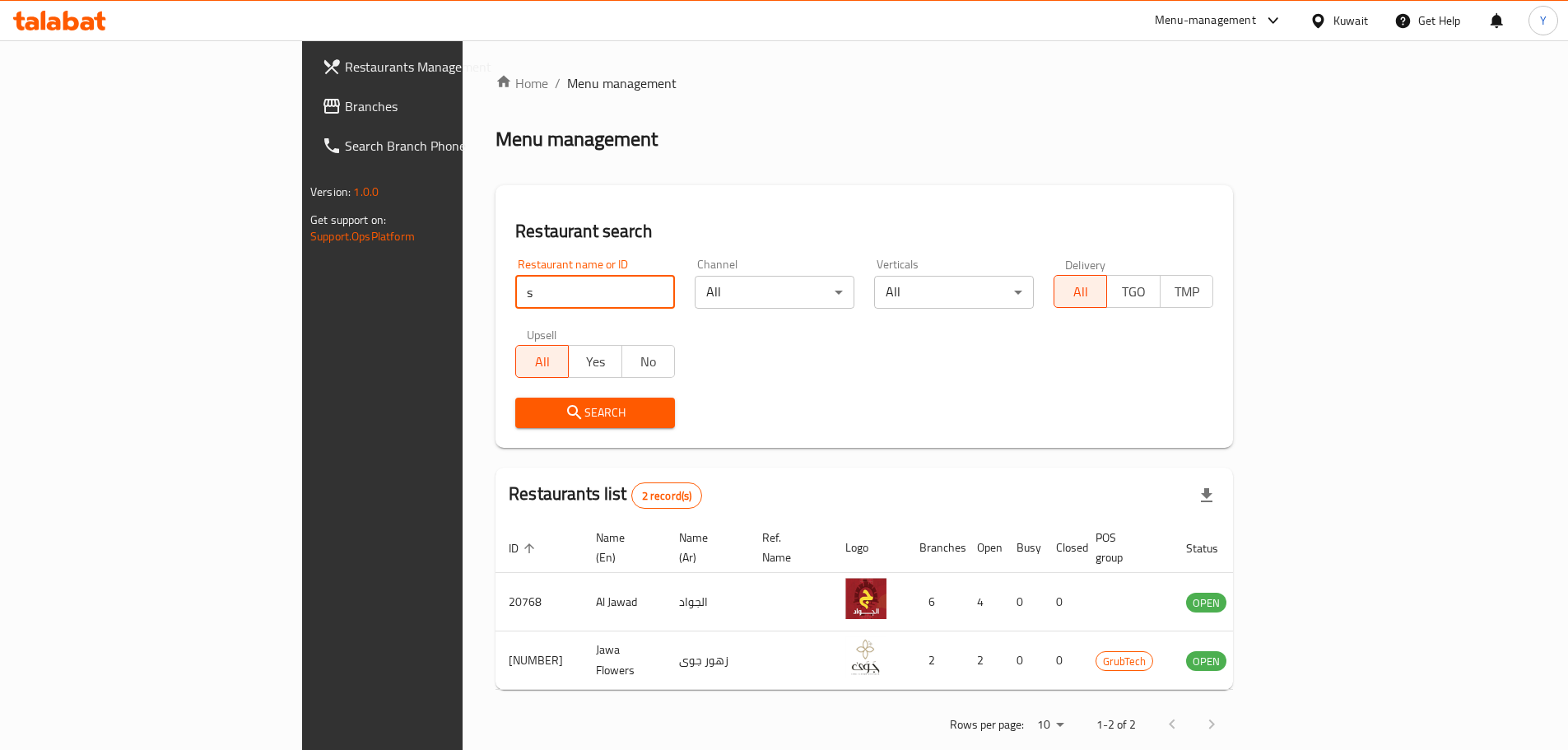 click on "s" at bounding box center [595, 292] 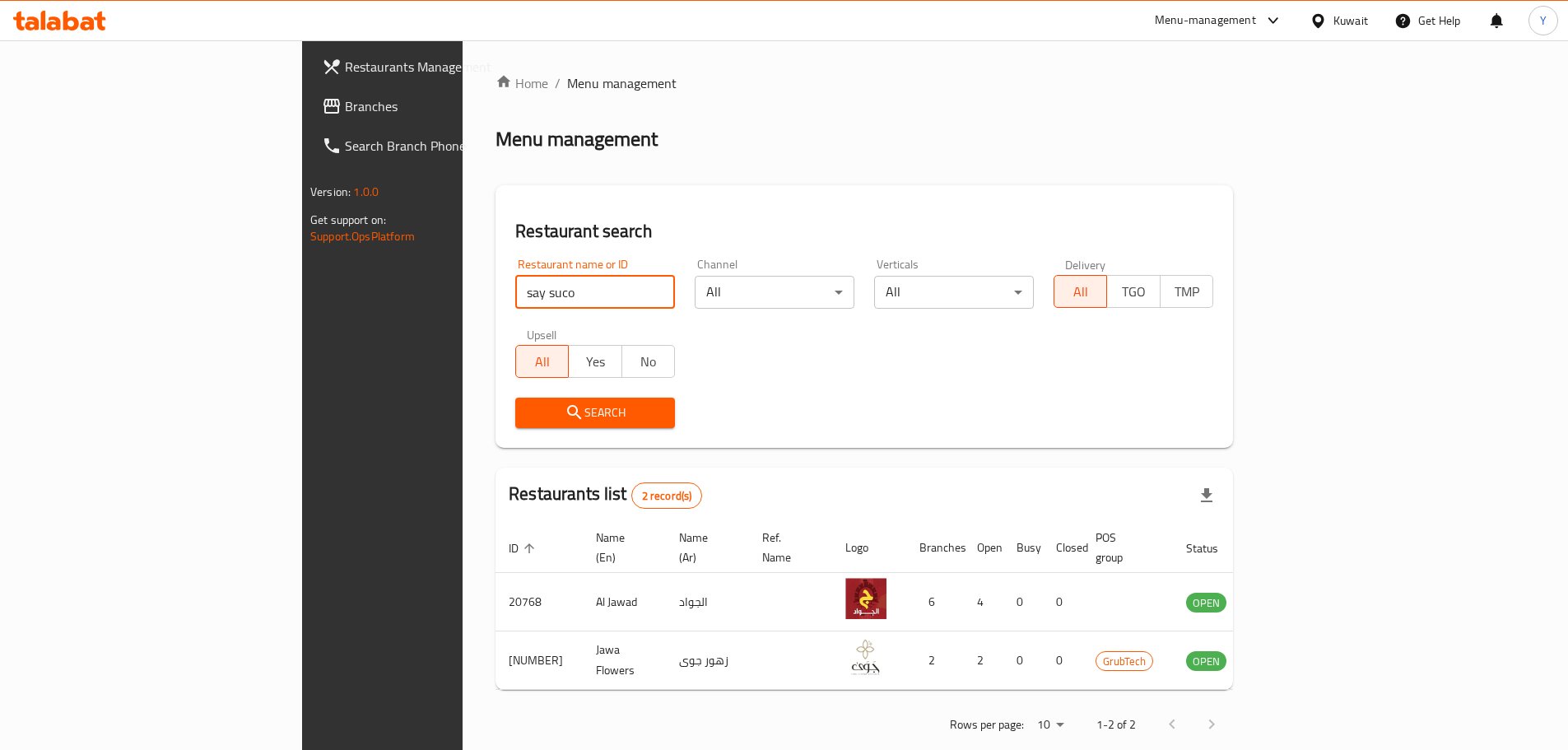 type on "say suco" 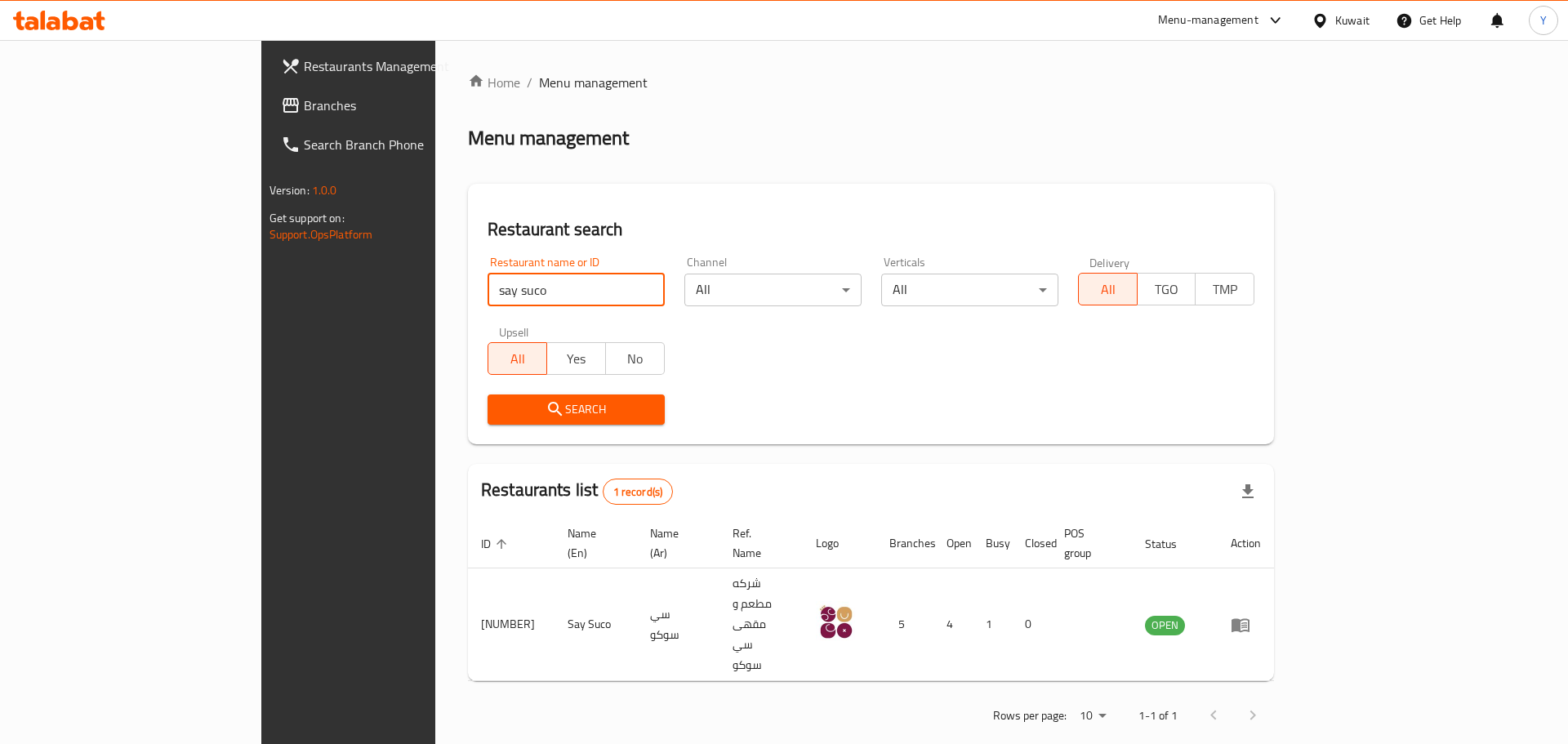 click on "Branches" at bounding box center (407, 105) 